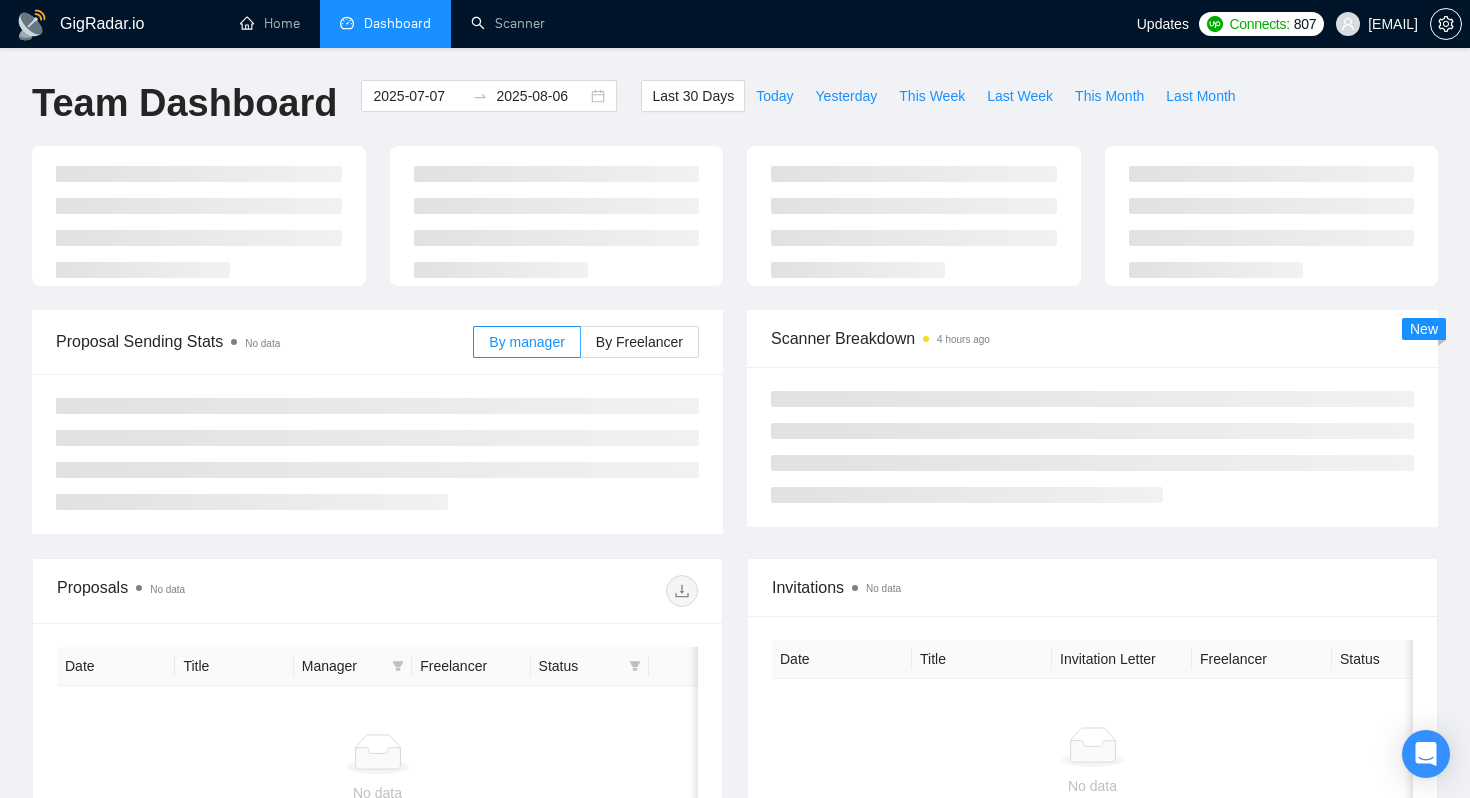 scroll, scrollTop: 0, scrollLeft: 0, axis: both 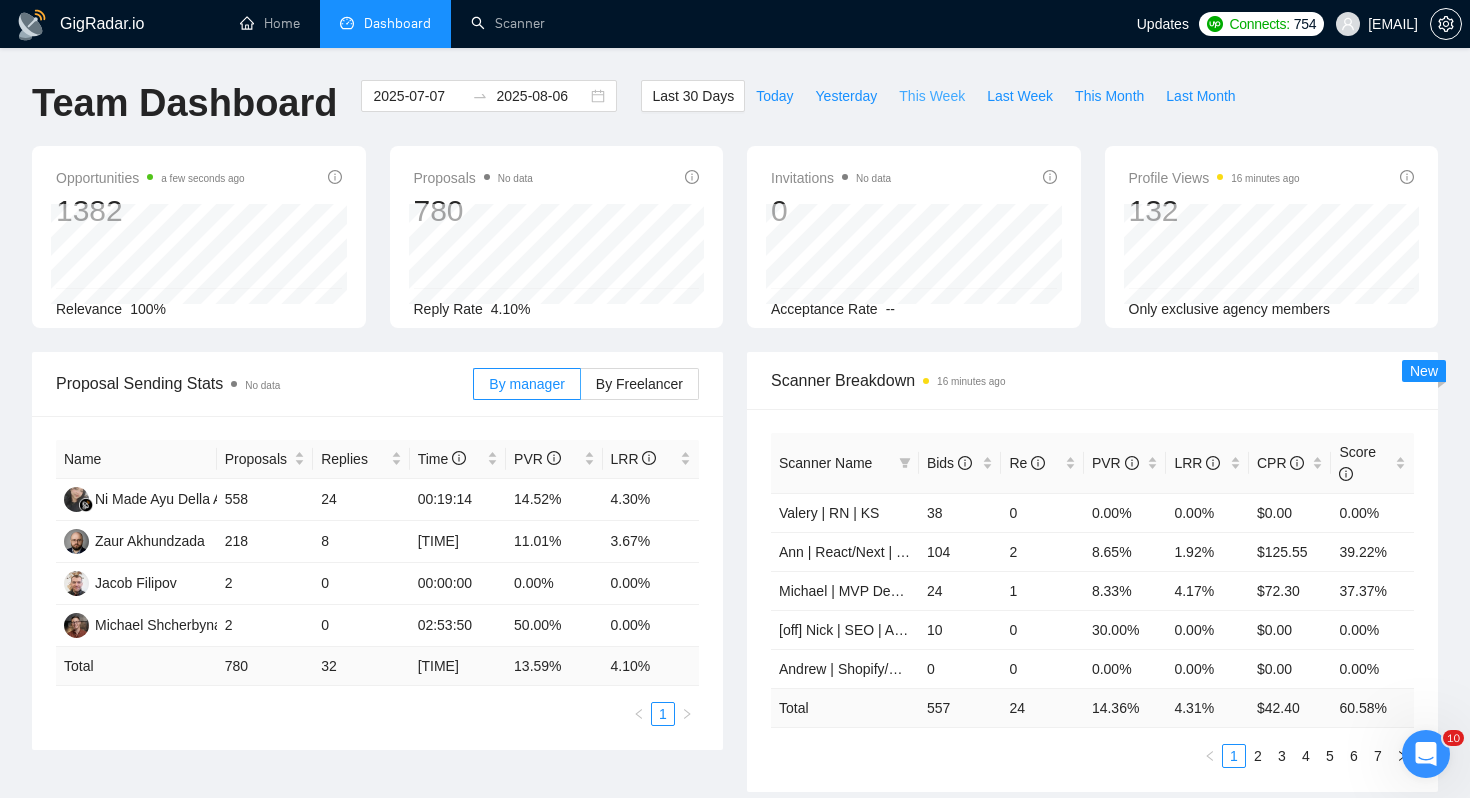 click on "This Week" at bounding box center (932, 96) 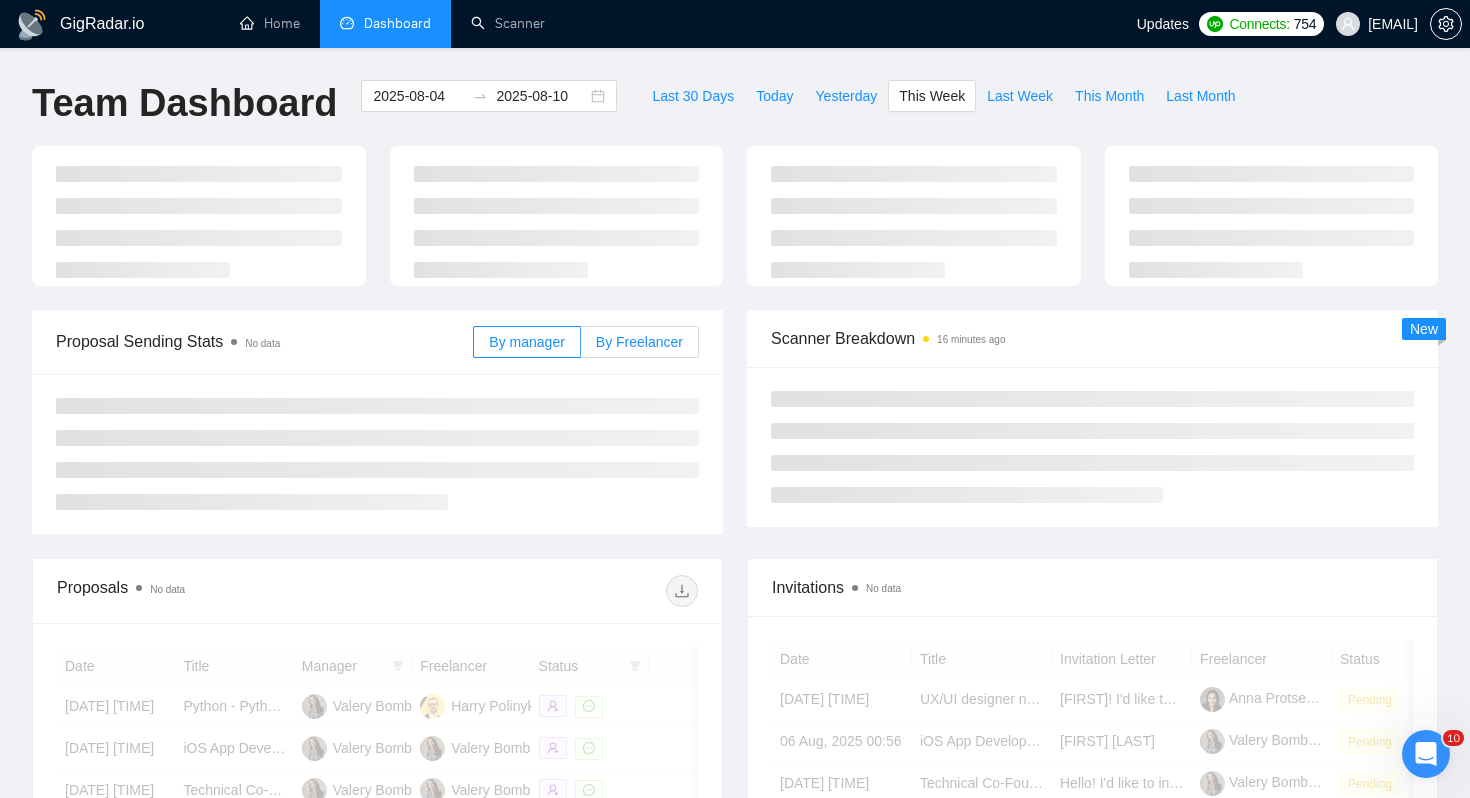 click on "By Freelancer" at bounding box center (639, 342) 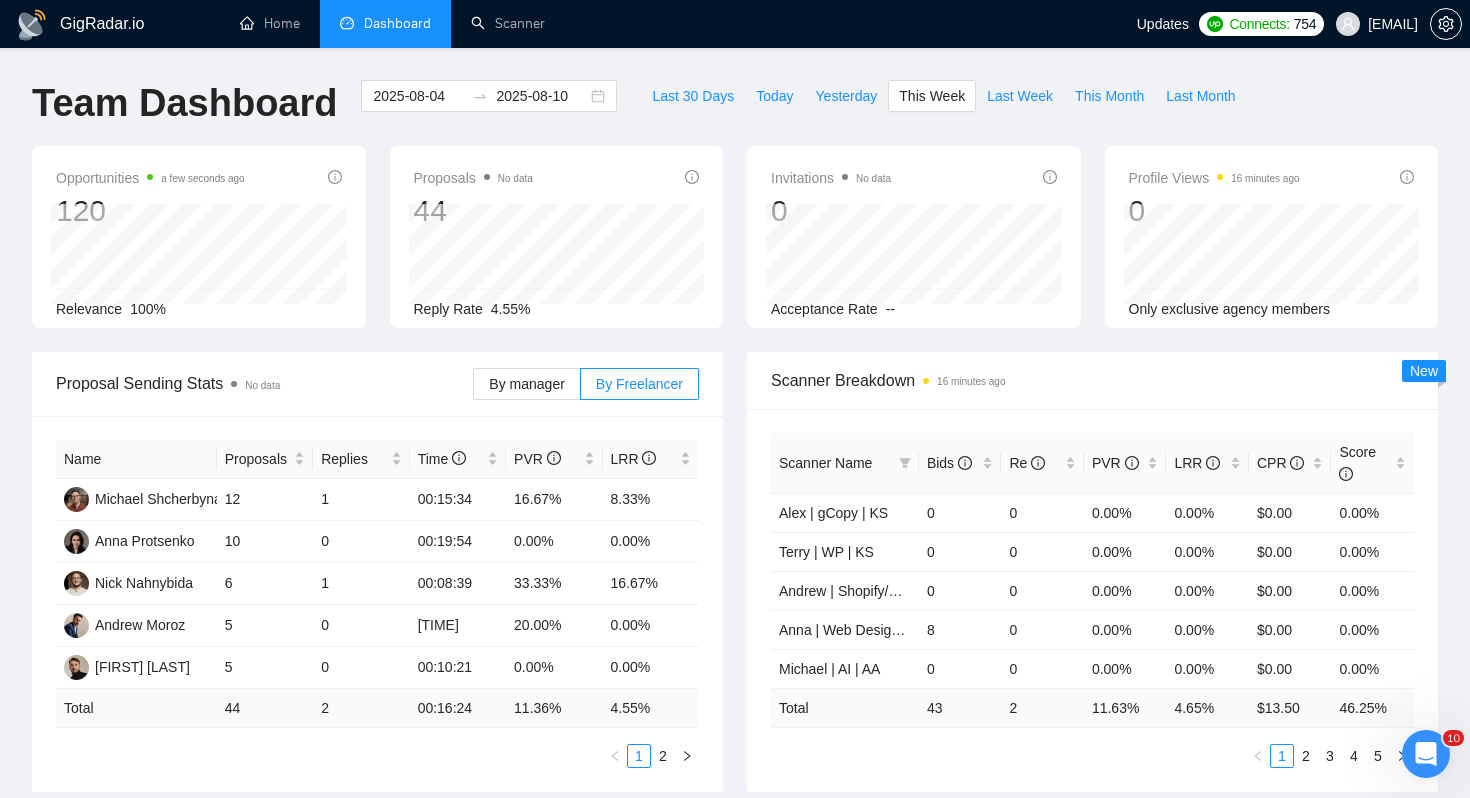click on "Opportunities a few seconds ago 120   Relevance 100% Proposals No data 44   Reply Rate 4.55% Invitations No data 0   Acceptance Rate -- Profile Views 16 minutes ago 0   Only exclusive agency members" at bounding box center [735, 249] 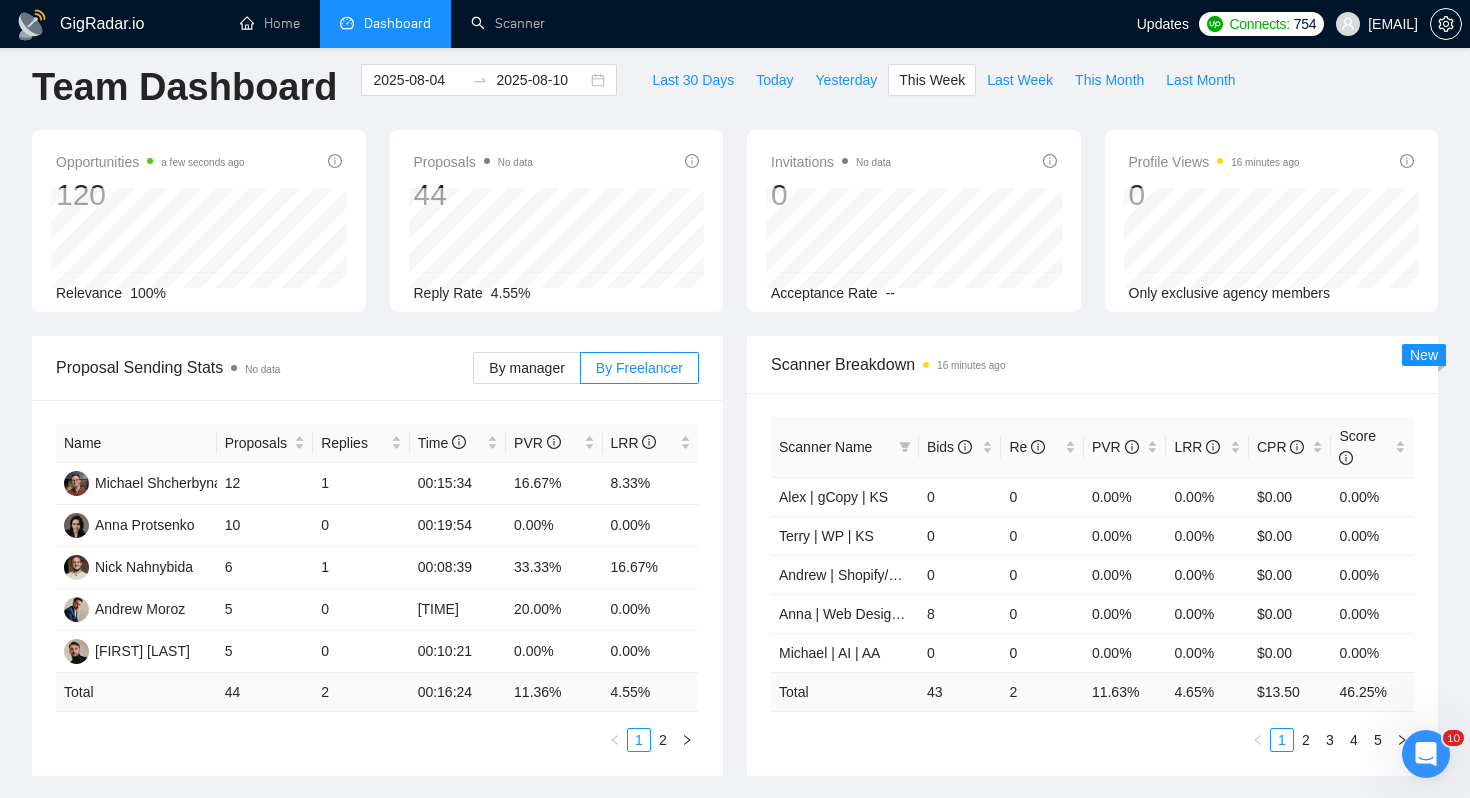 scroll, scrollTop: 11, scrollLeft: 0, axis: vertical 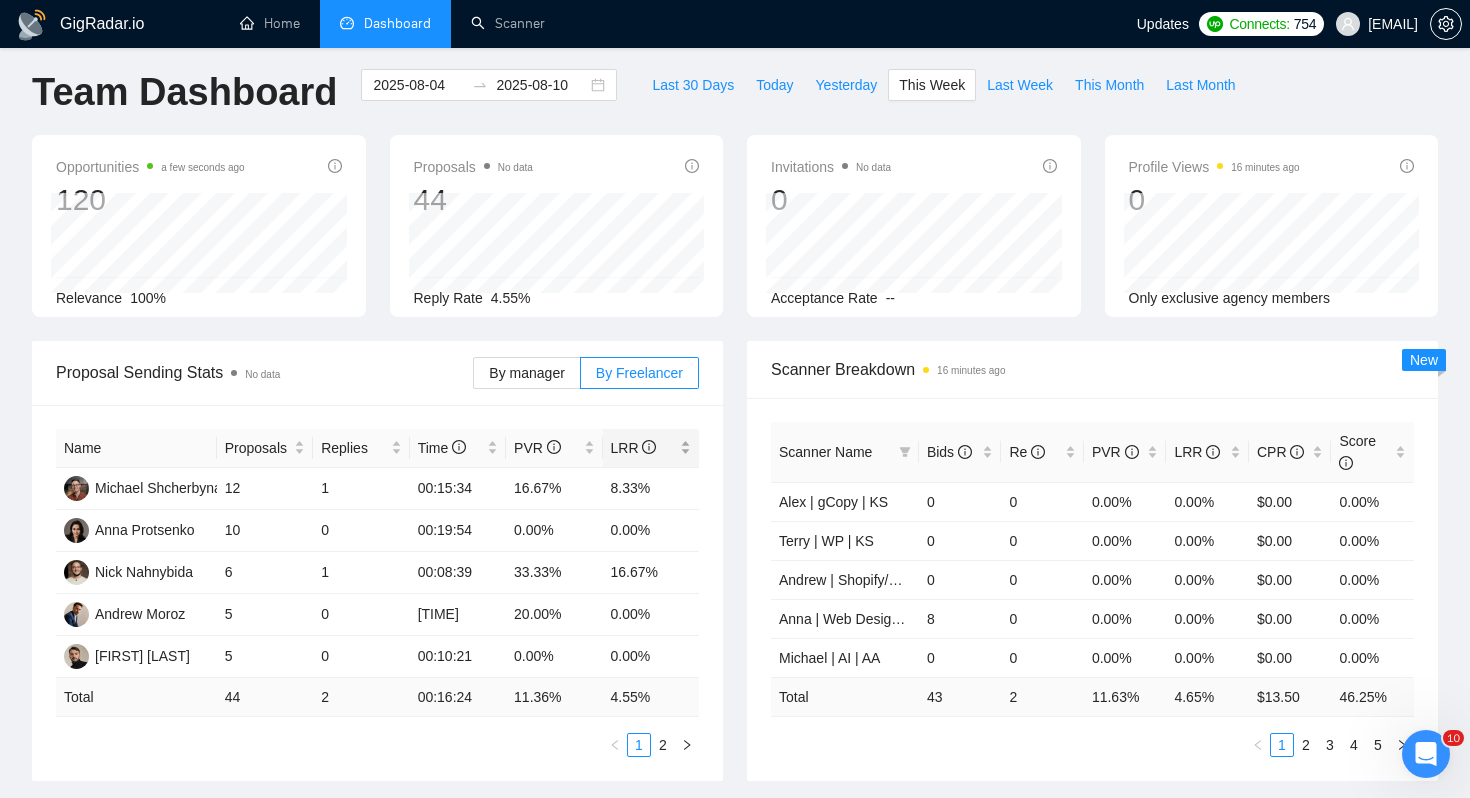 click on "LRR" at bounding box center [651, 448] 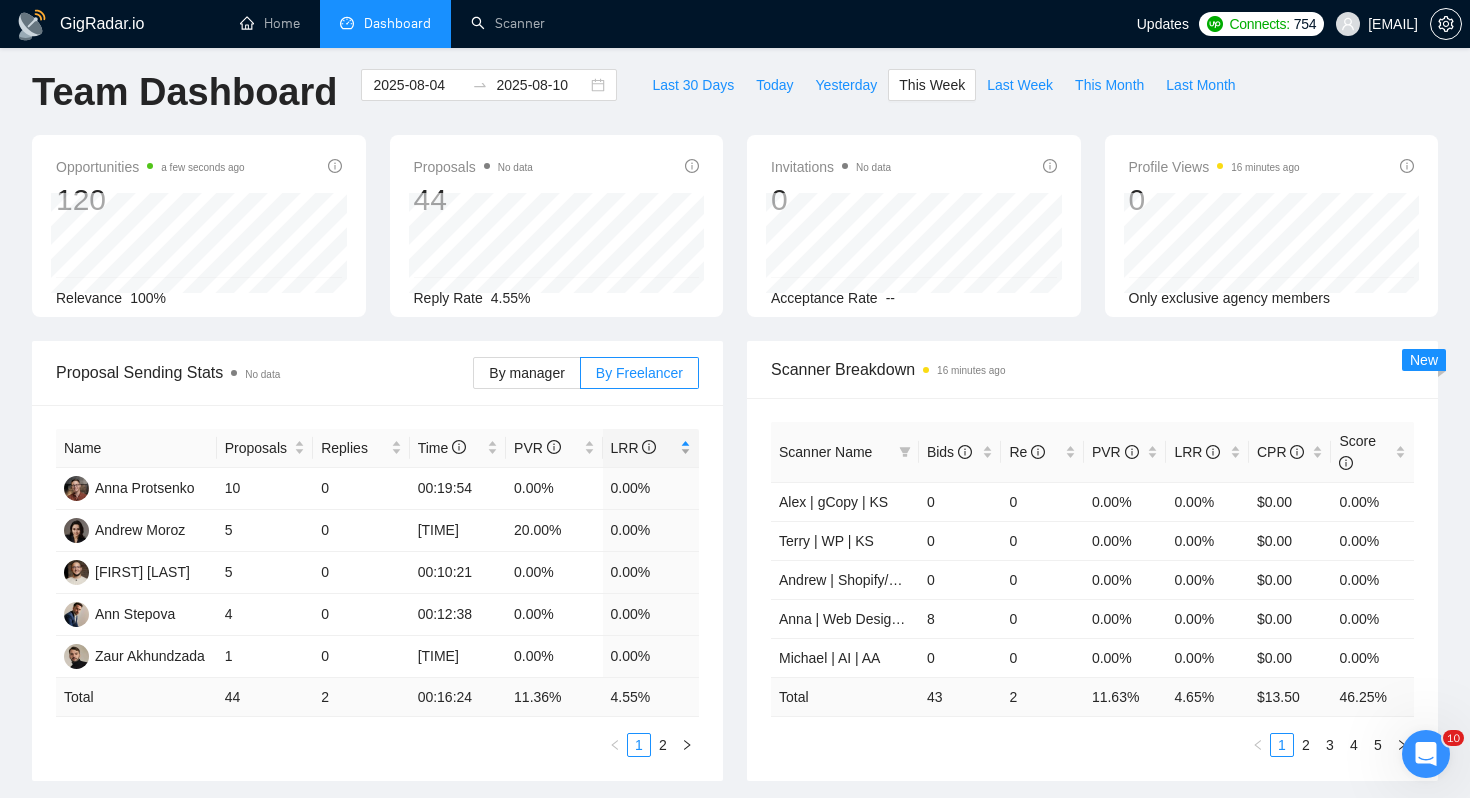 click on "LRR" at bounding box center (651, 448) 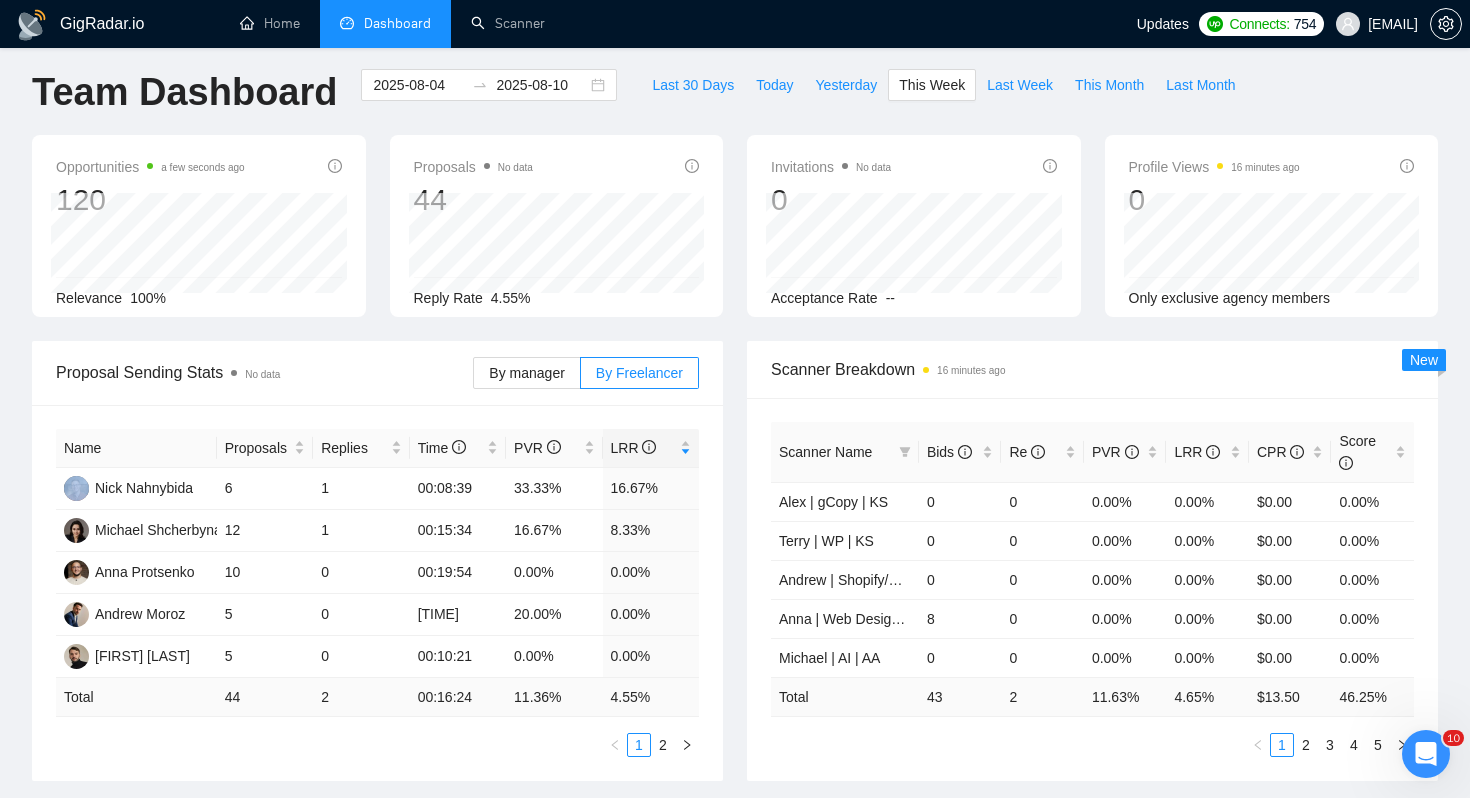 click on "Proposal Sending Stats No data By manager By Freelancer Name Proposals Replies Time   PVR   LRR   [FIRST] [LAST] 6 1 [TIME] 33.33% 16.67% [FIRST] [LAST] 12 1 [TIME] 16.67% 8.33% [FIRST] [LAST] 10 0 [TIME] 0.00% 0.00% [FIRST] [LAST] 5 0 [TIME] 20.00% 0.00% [FIRST] [LAST] 5 0 [TIME] 0.00% 0.00% Total 44 2 [TIME] 11.36 % 4.55 % 1 2" at bounding box center [377, 561] 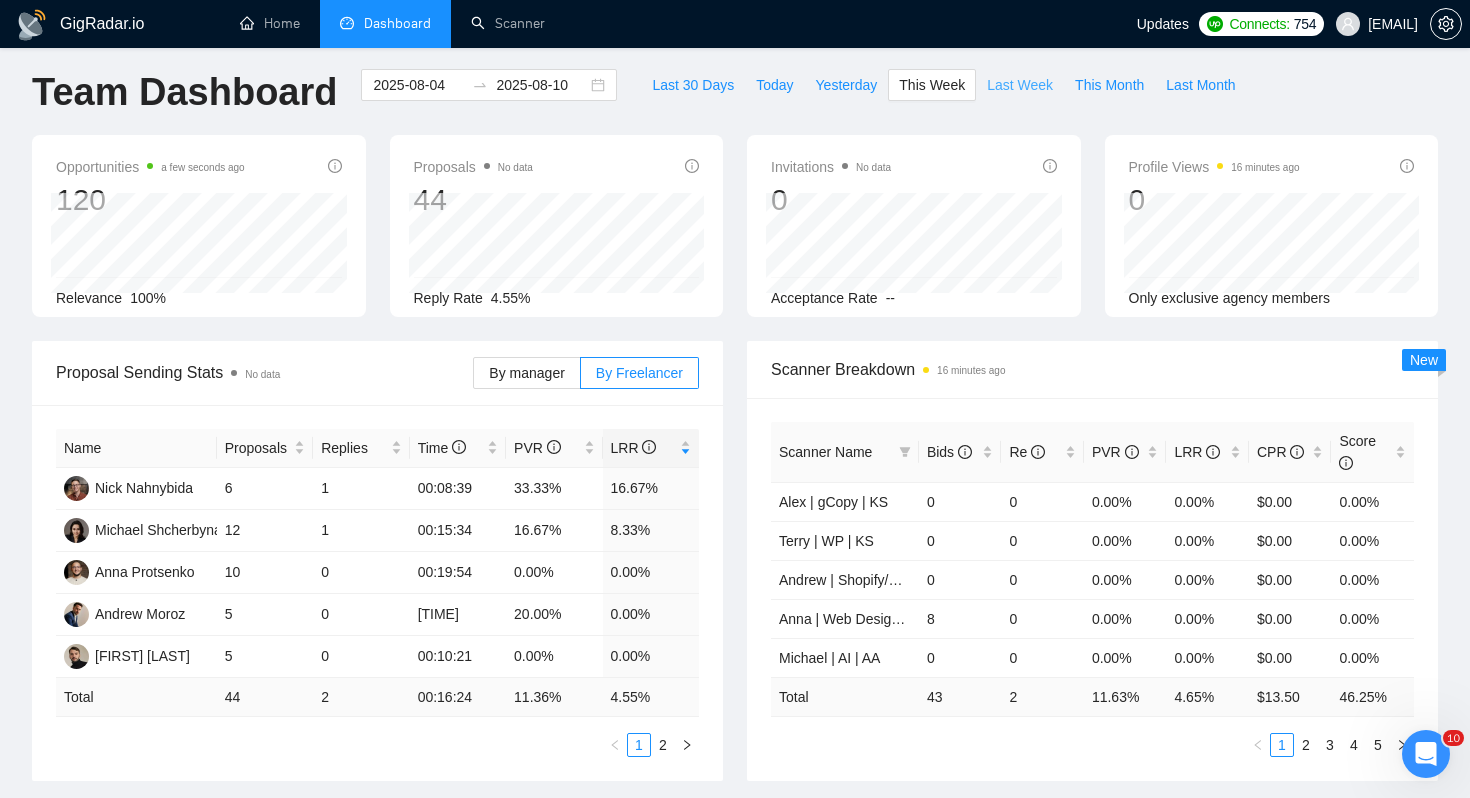 click on "Last Week" at bounding box center [1020, 85] 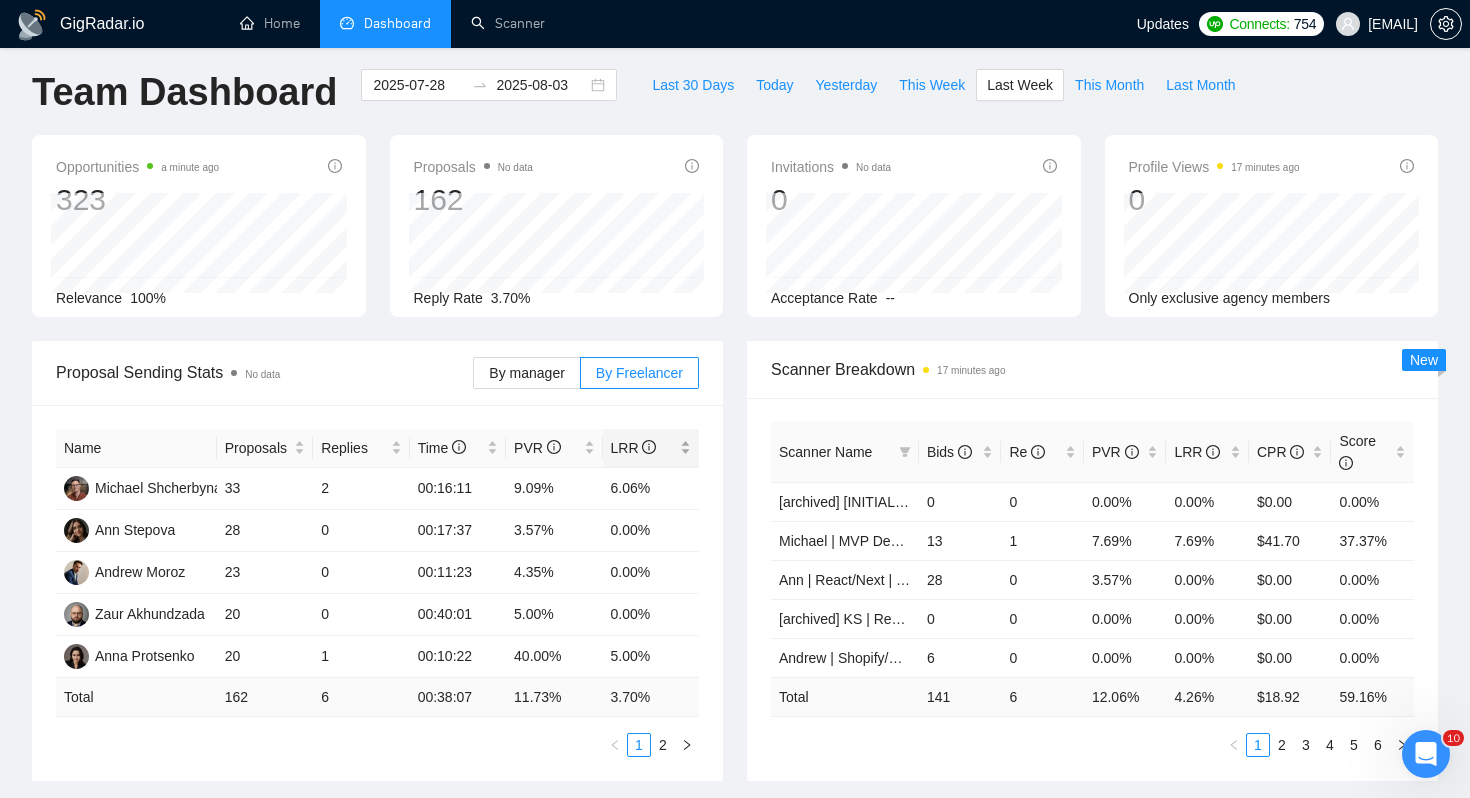 click on "LRR" at bounding box center [634, 448] 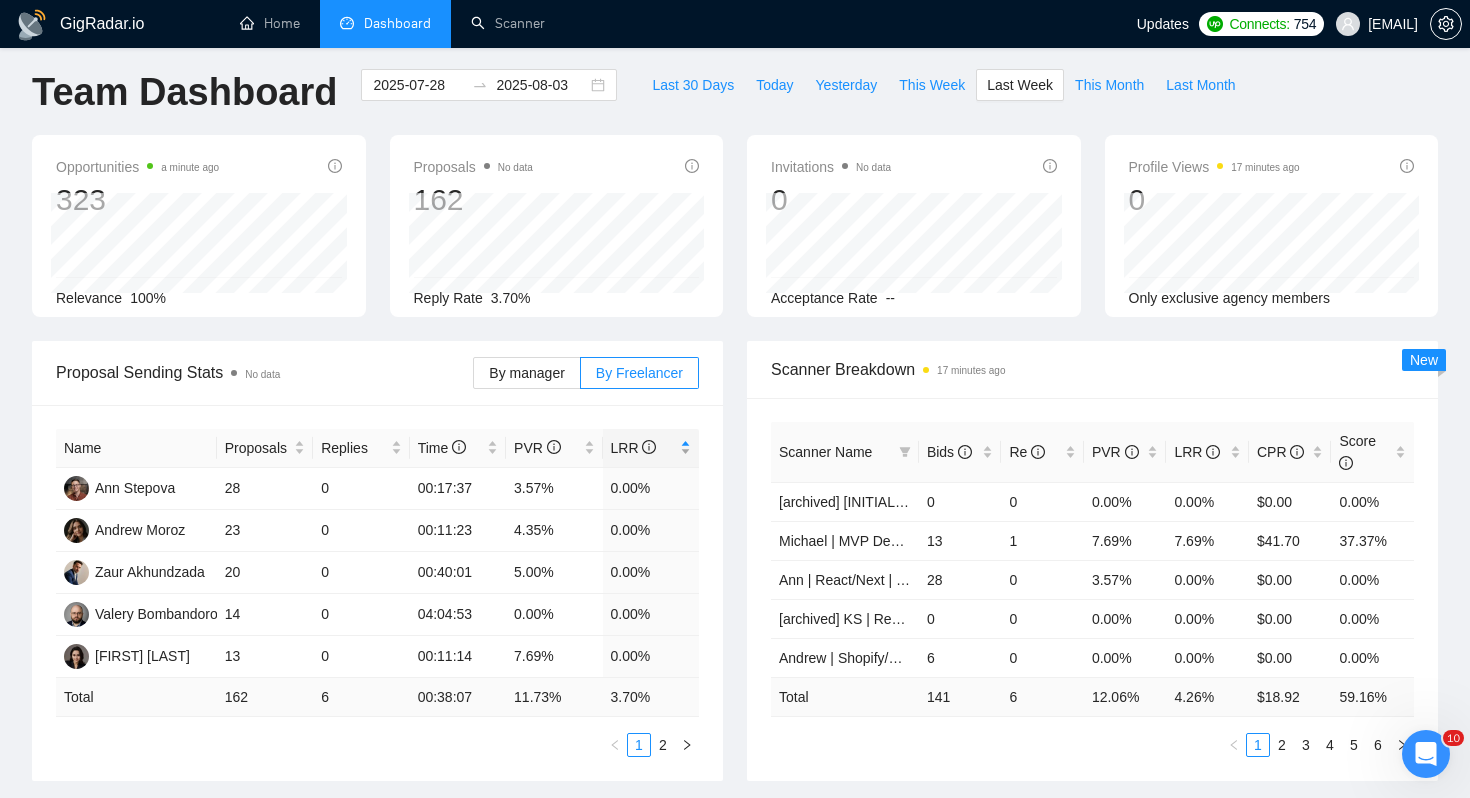 click on "LRR" at bounding box center (644, 448) 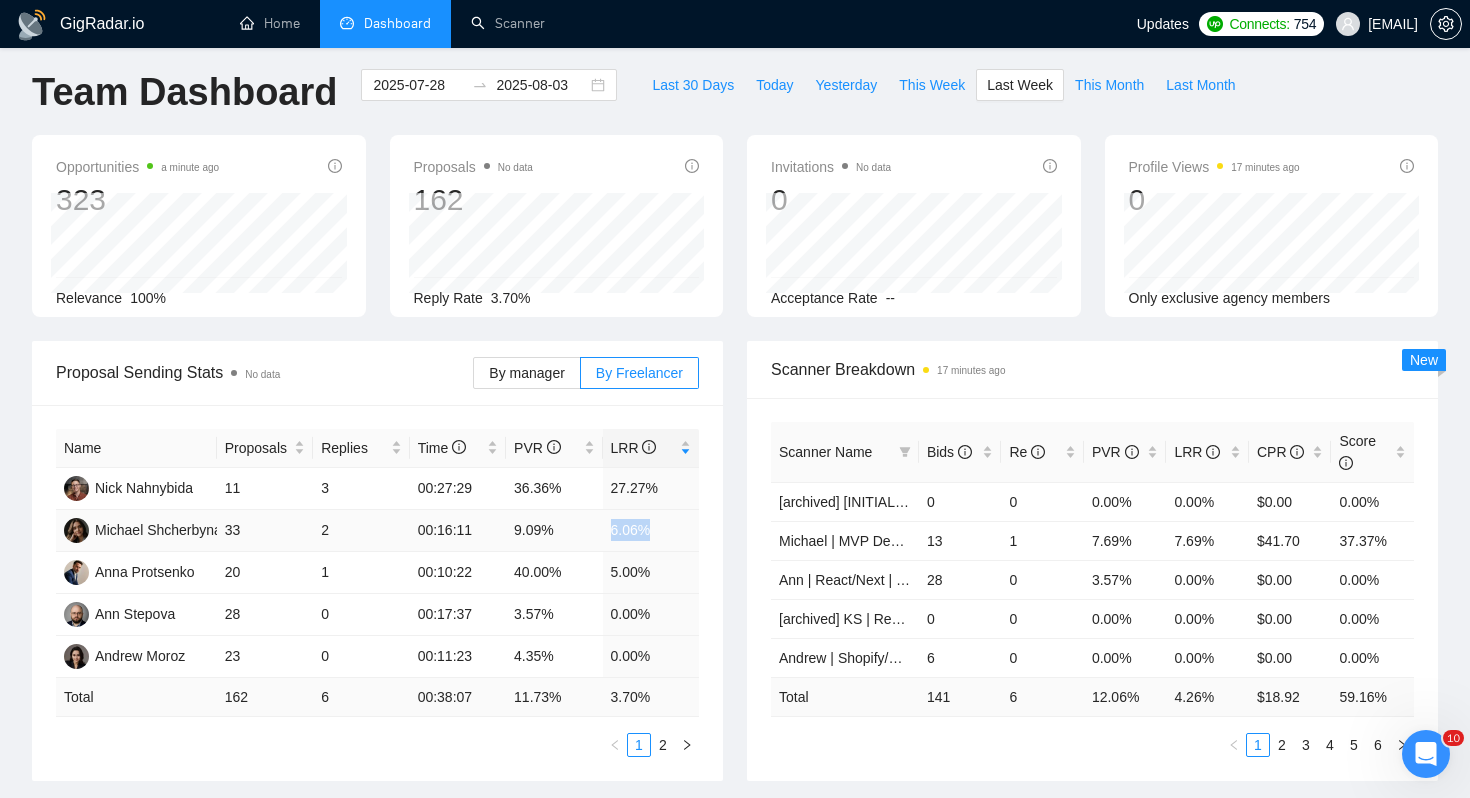 drag, startPoint x: 611, startPoint y: 530, endPoint x: 670, endPoint y: 530, distance: 59 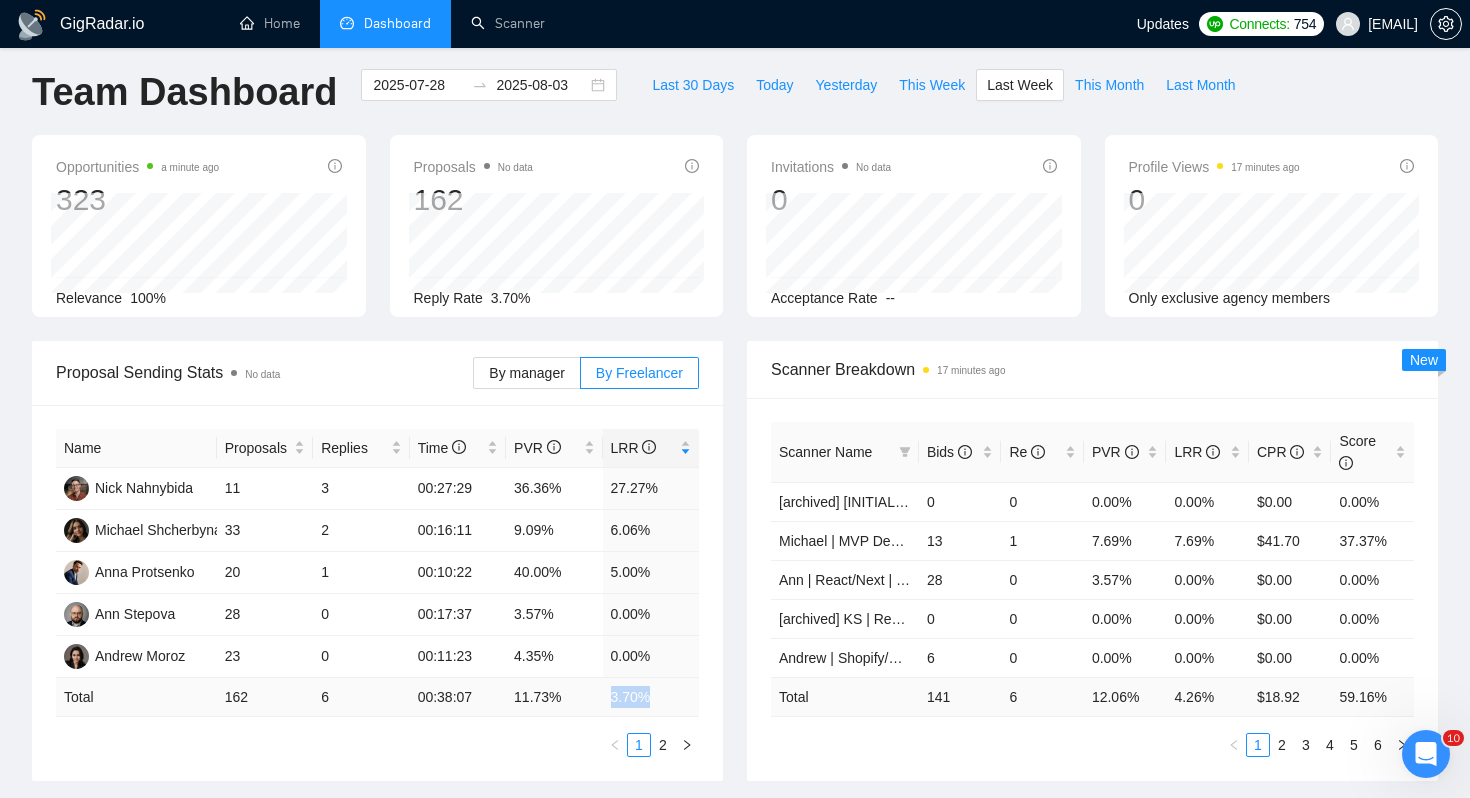 drag, startPoint x: 611, startPoint y: 692, endPoint x: 660, endPoint y: 692, distance: 49 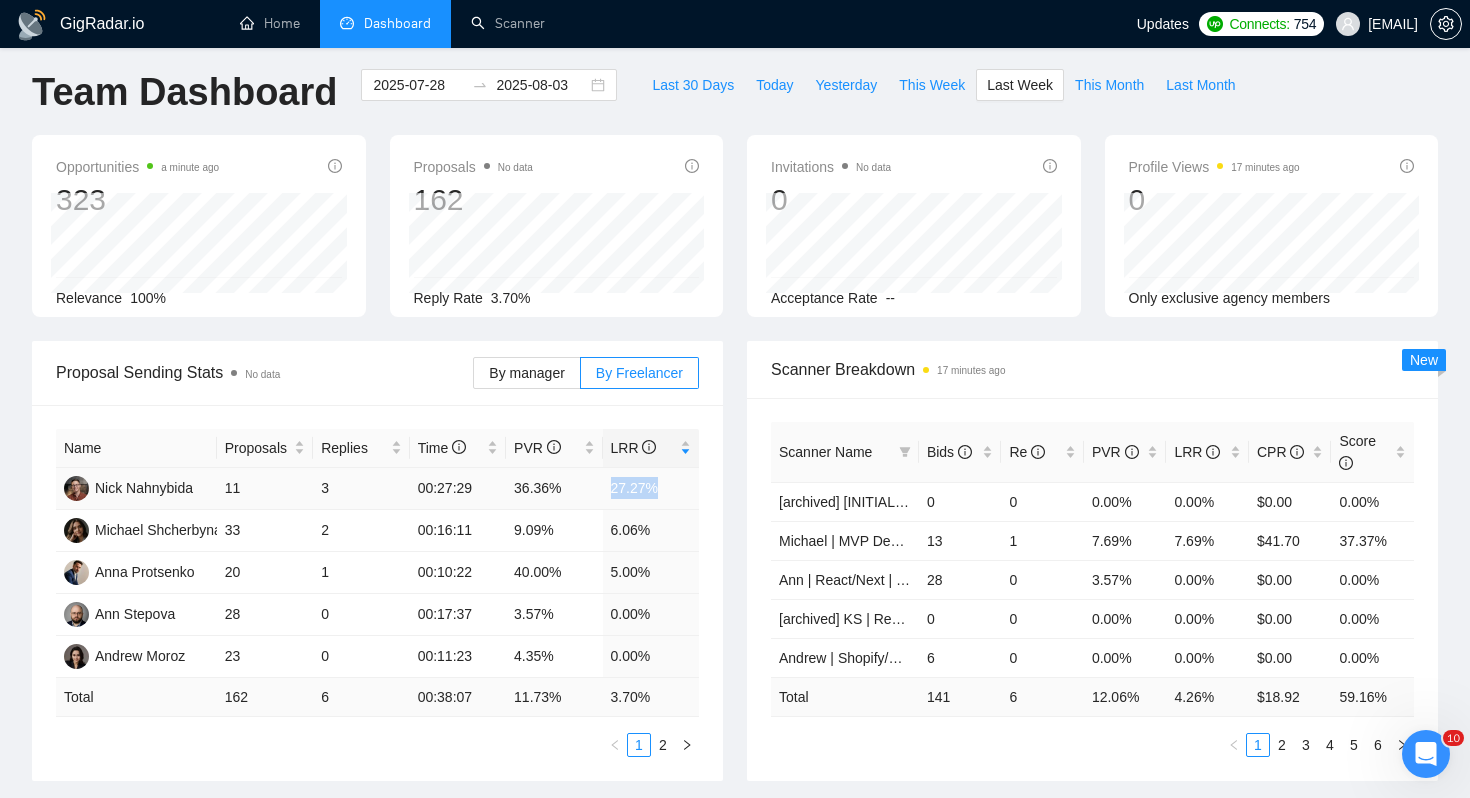 drag, startPoint x: 610, startPoint y: 490, endPoint x: 666, endPoint y: 490, distance: 56 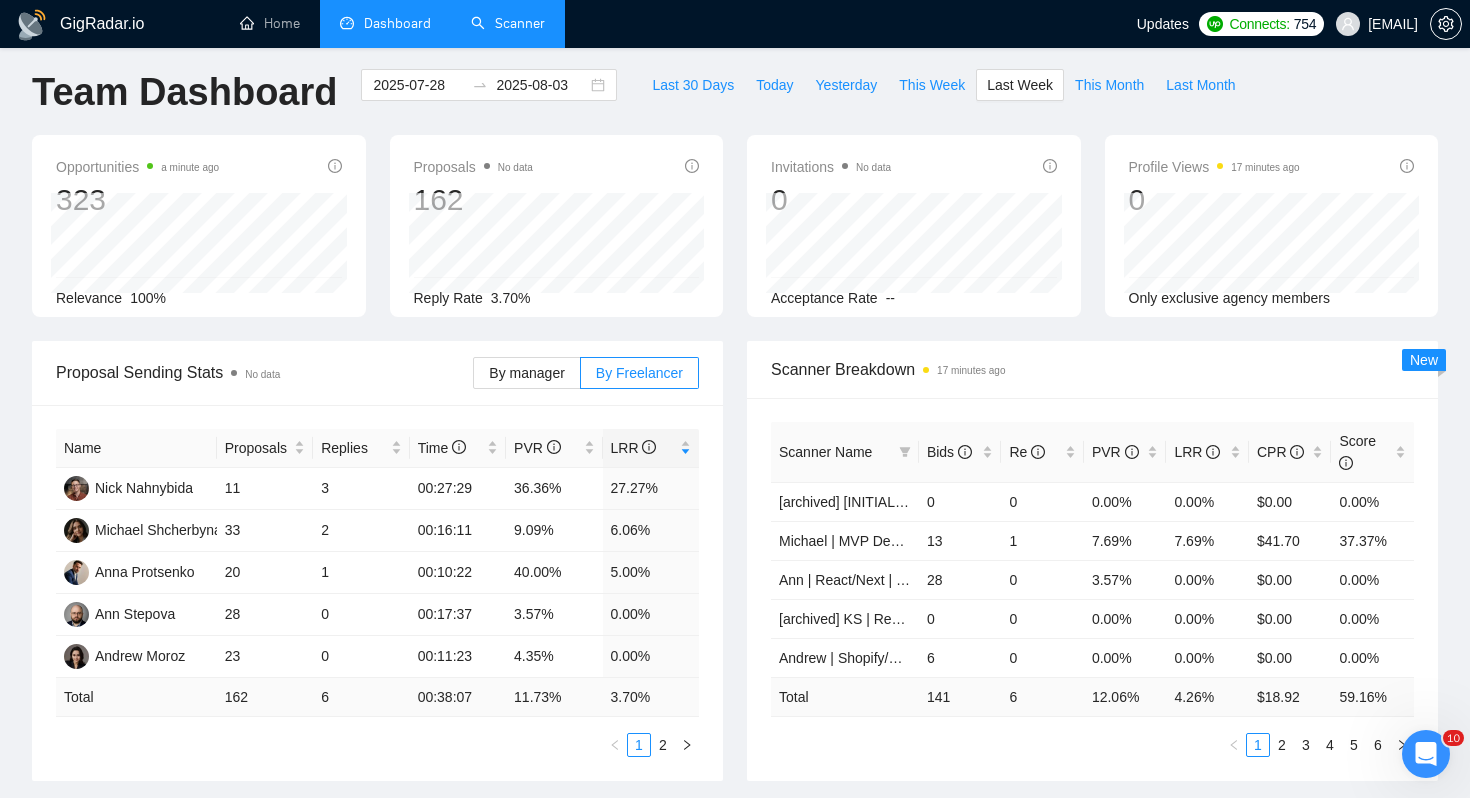 click on "Scanner" at bounding box center [508, 23] 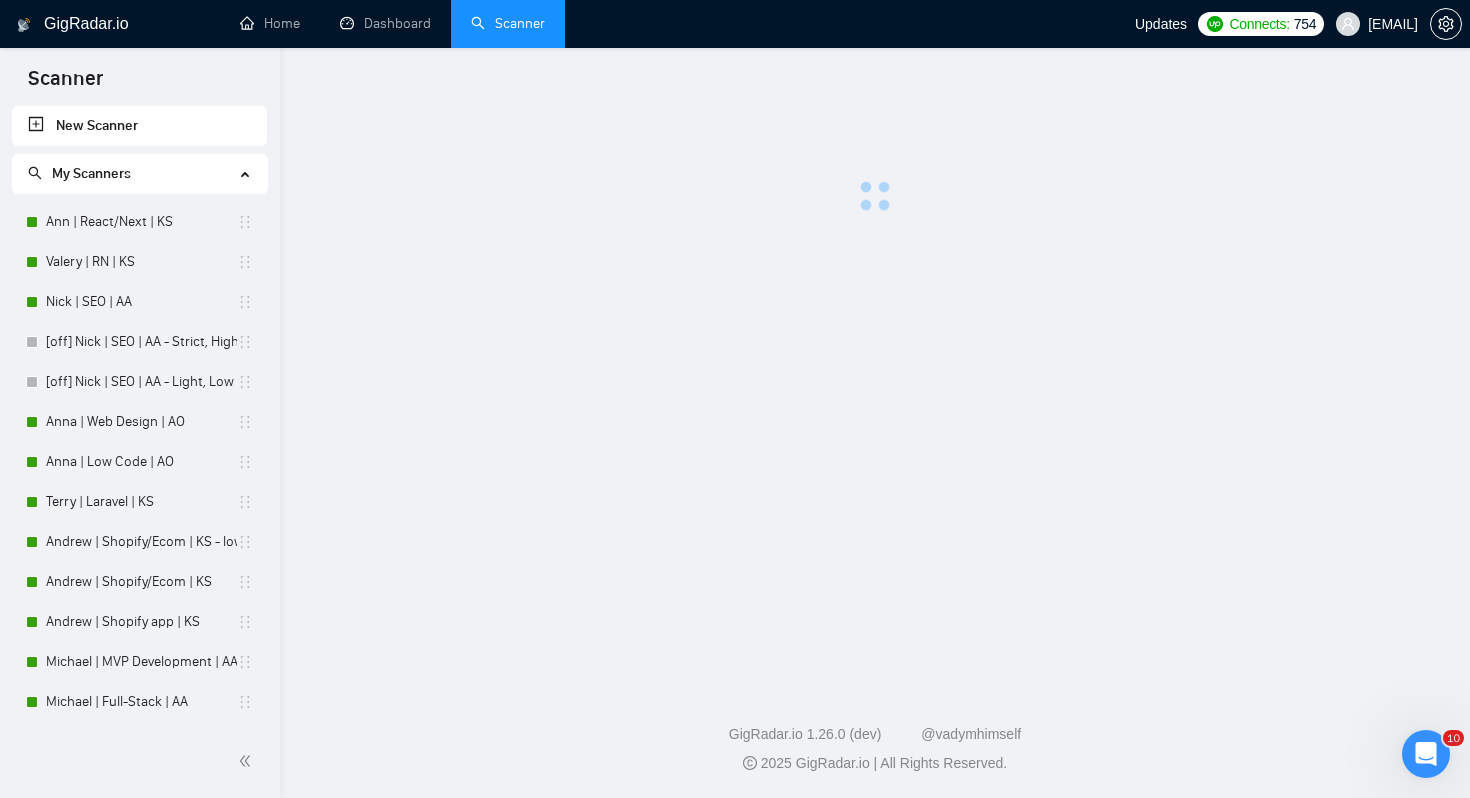 scroll, scrollTop: 0, scrollLeft: 0, axis: both 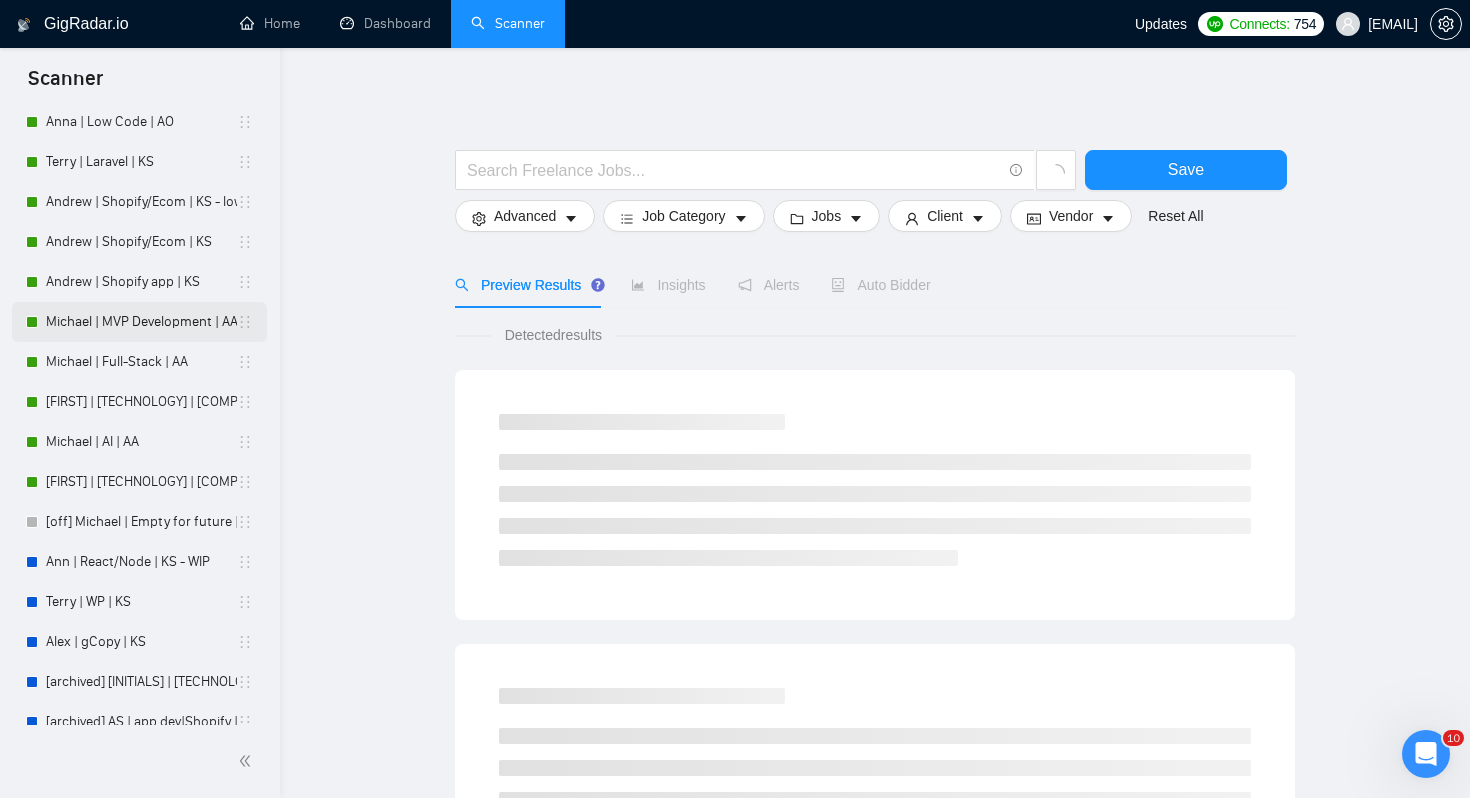 click on "Michael | MVP Development | AA" at bounding box center (141, 322) 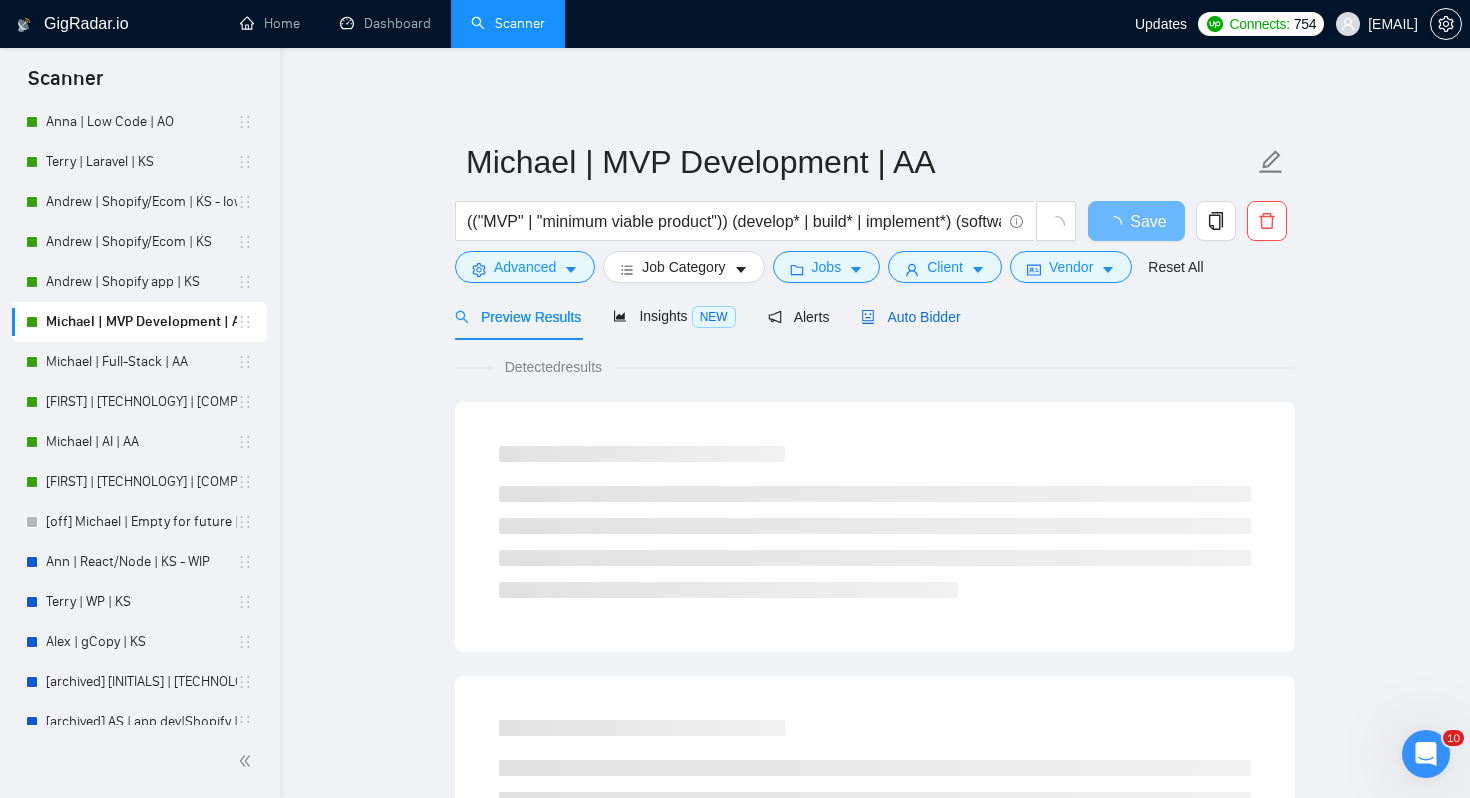 click on "Auto Bidder" at bounding box center (910, 317) 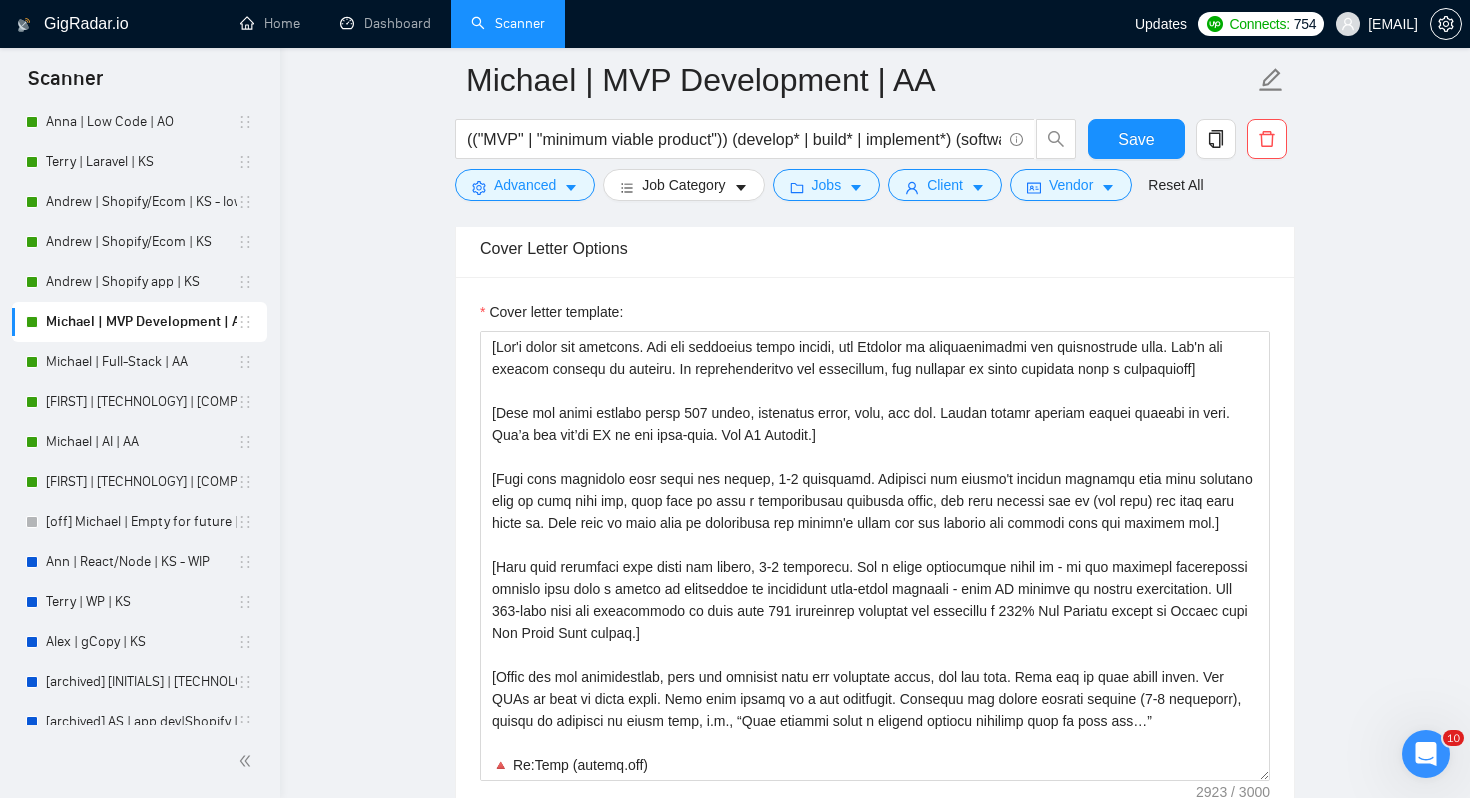 scroll, scrollTop: 2394, scrollLeft: 0, axis: vertical 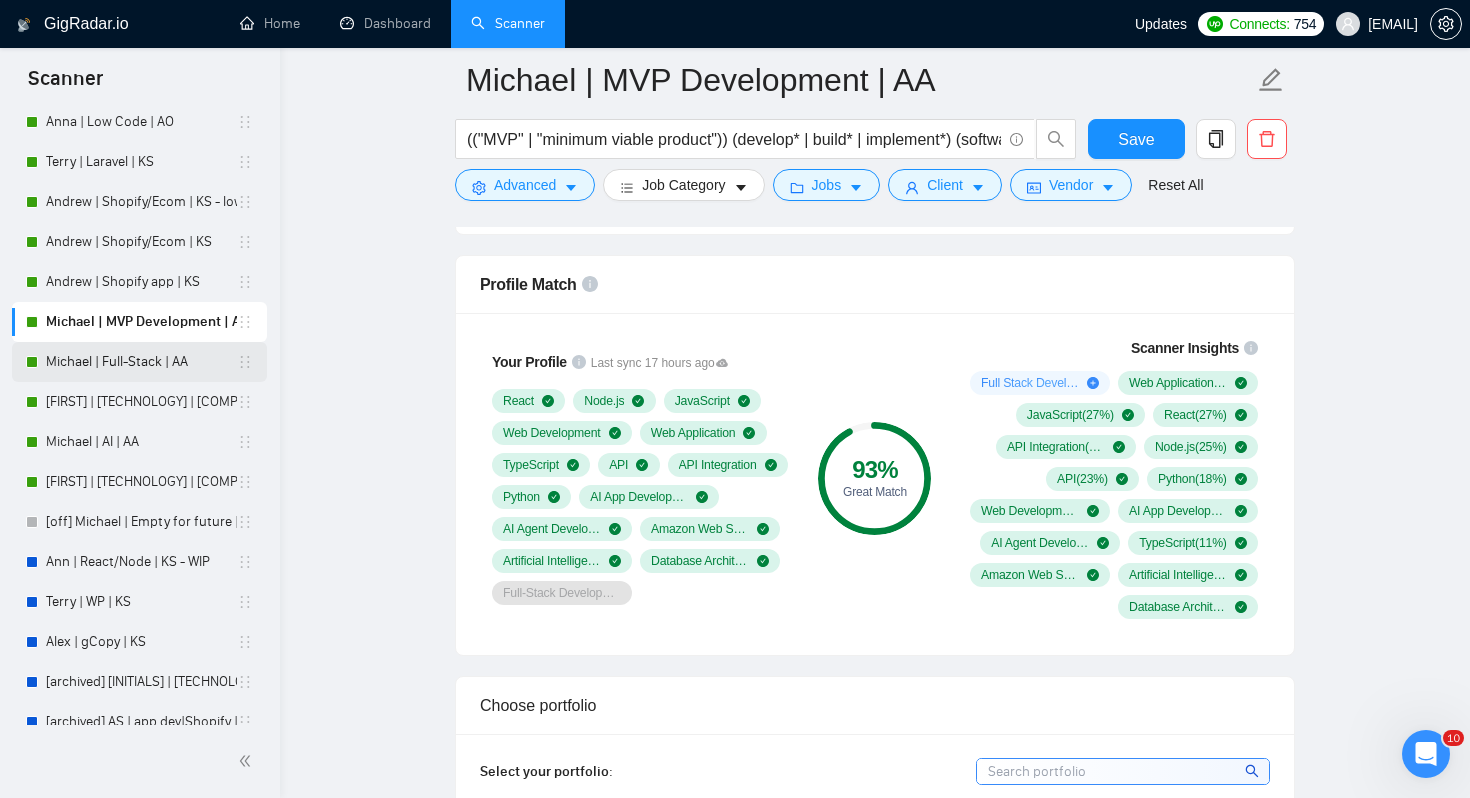 click on "Michael | Full-Stack | AA" at bounding box center [141, 362] 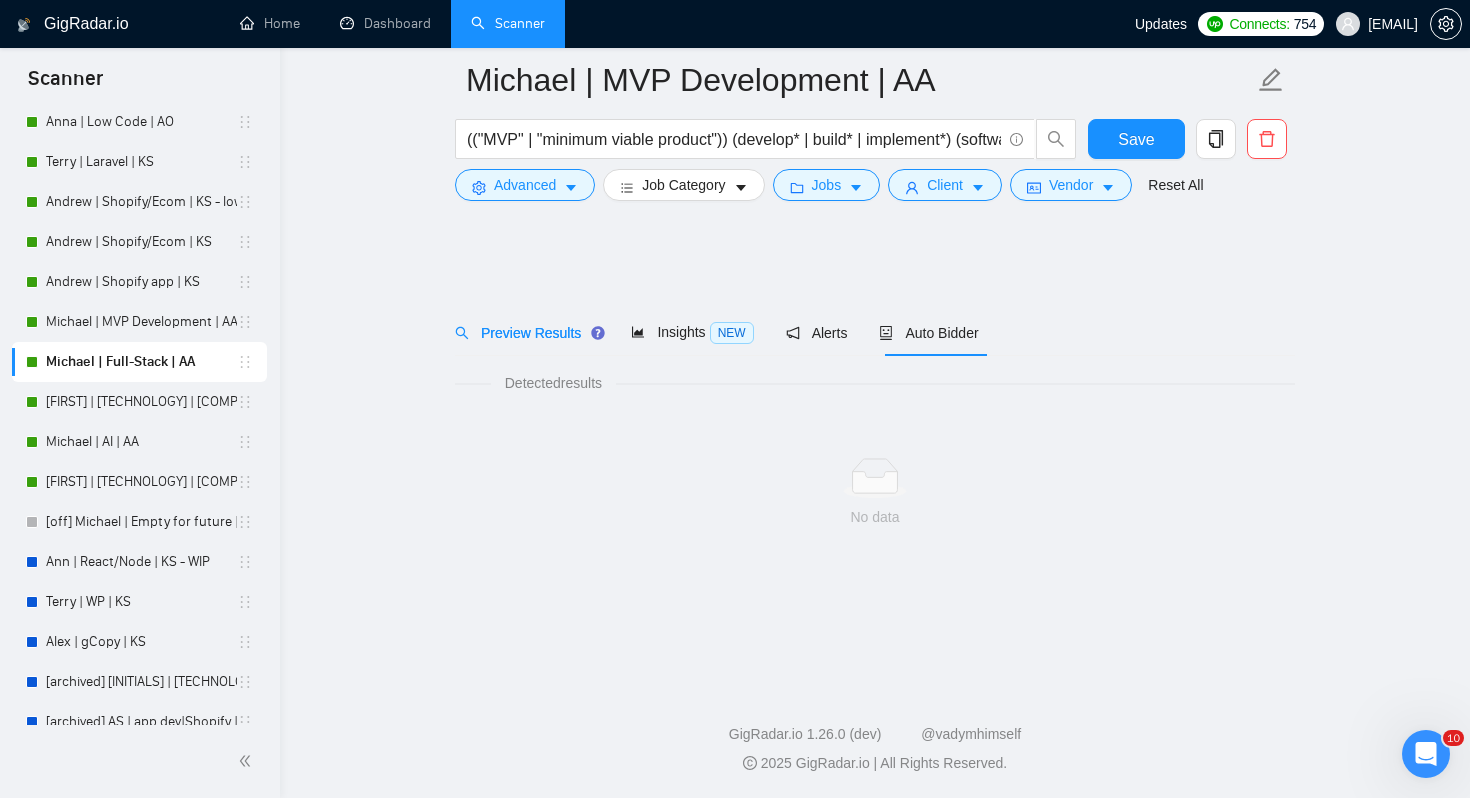 scroll, scrollTop: 0, scrollLeft: 0, axis: both 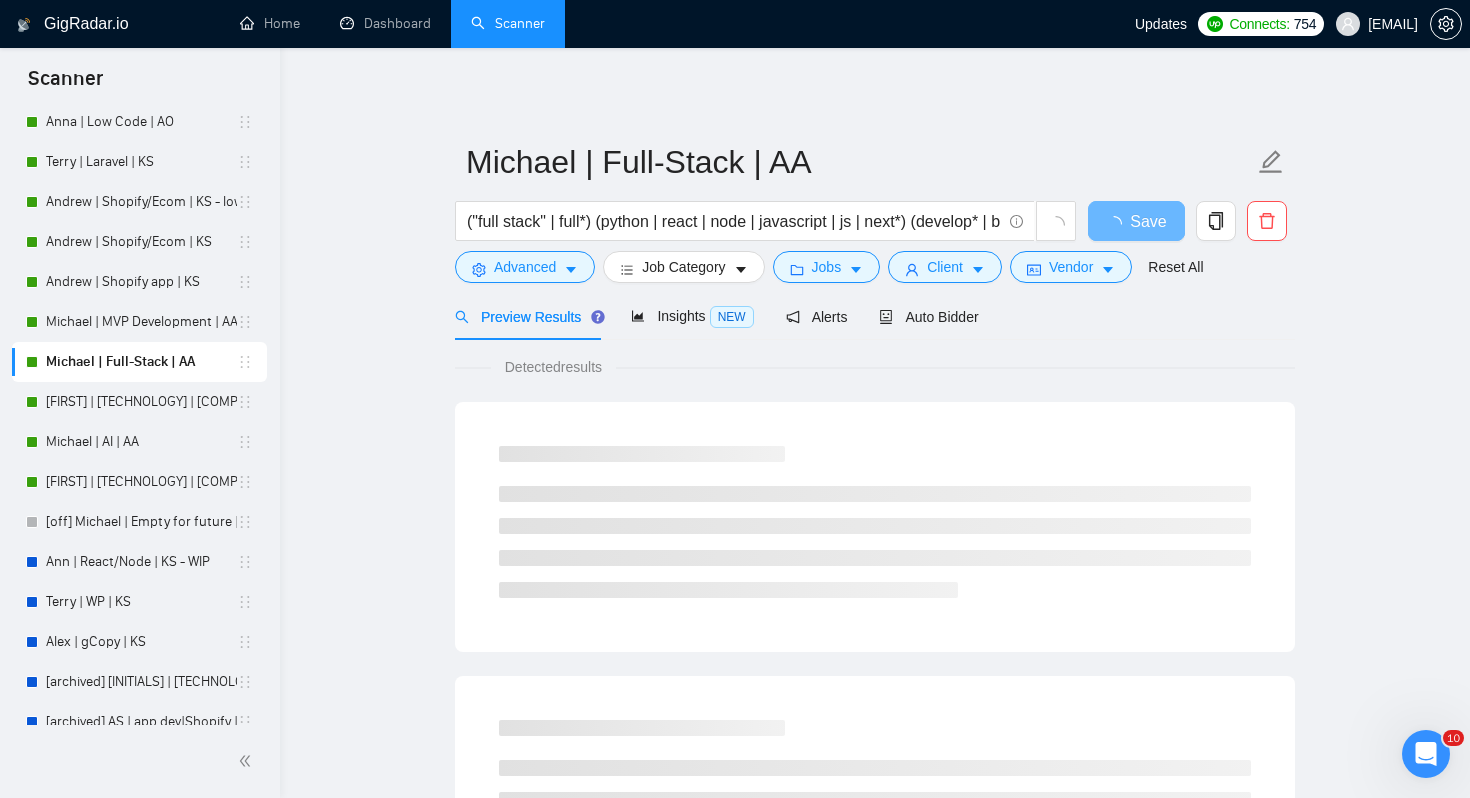 click on "[FIRST] | Full-Stack | AA ("full stack" | full*) (python | react | node | javascript | js | next*) (develop* | build*) (product* | app* | web*) Save Advanced   Job Category   Jobs   Client   Vendor   Reset All" at bounding box center [875, 211] 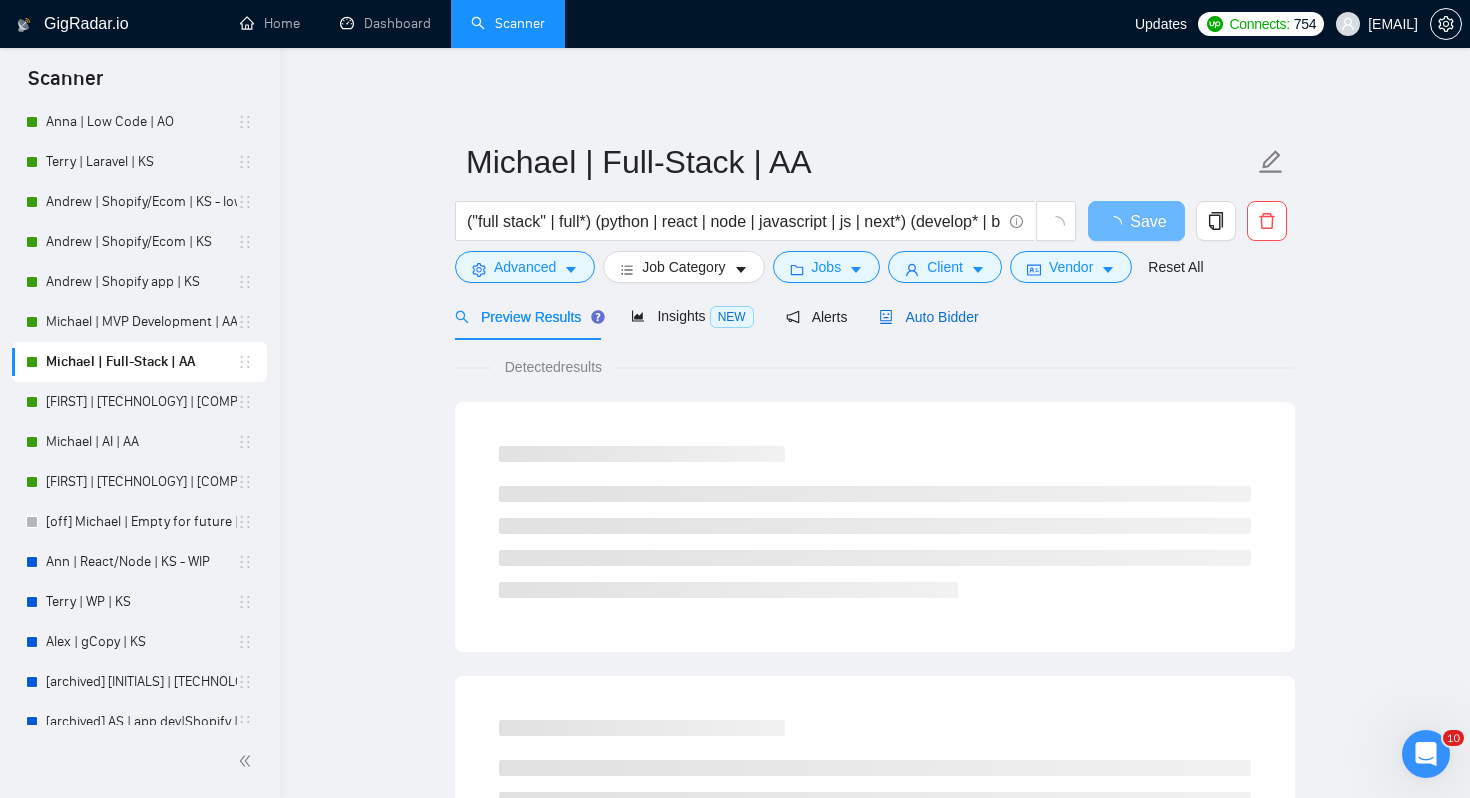 click on "Auto Bidder" at bounding box center [928, 317] 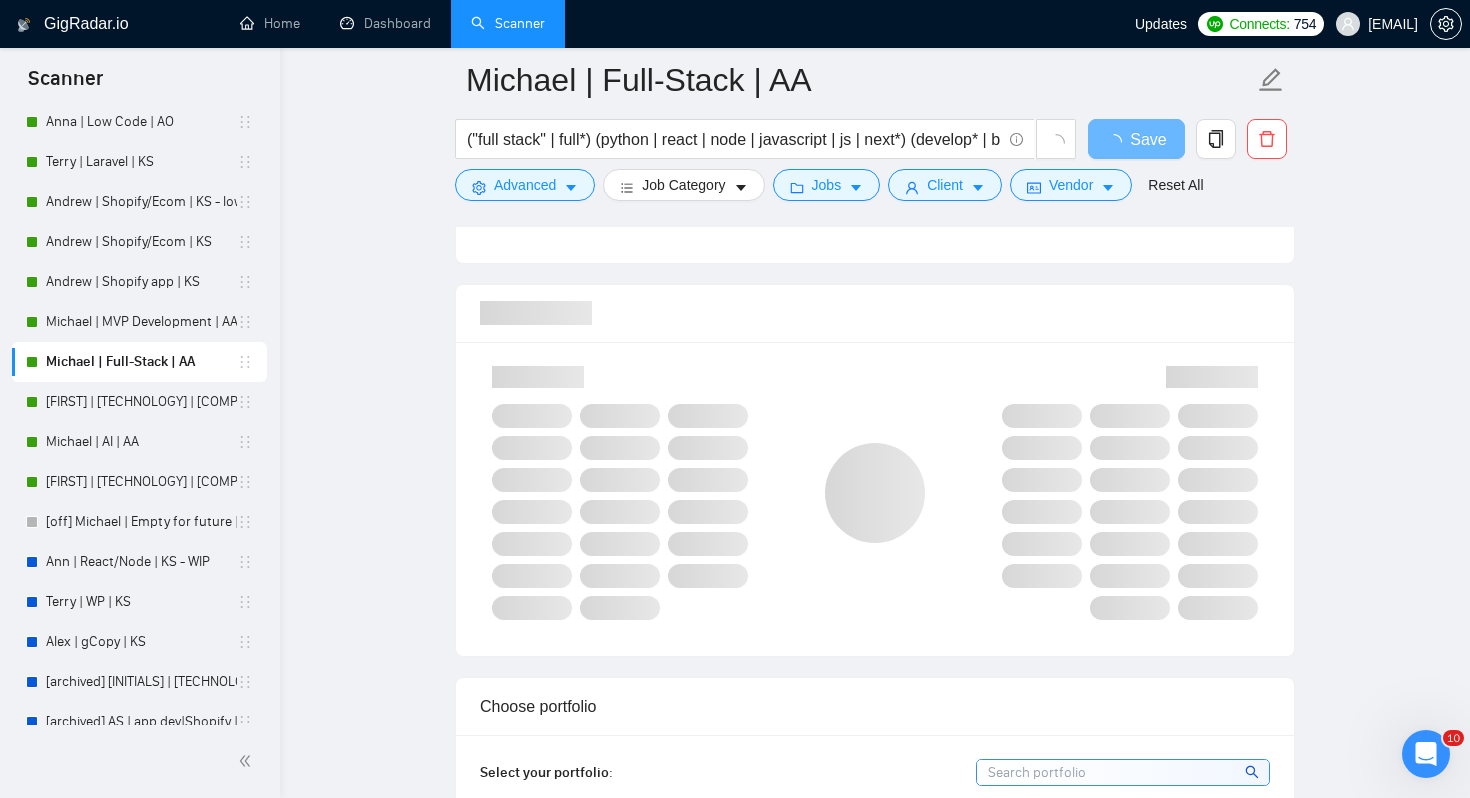 scroll, scrollTop: 1262, scrollLeft: 0, axis: vertical 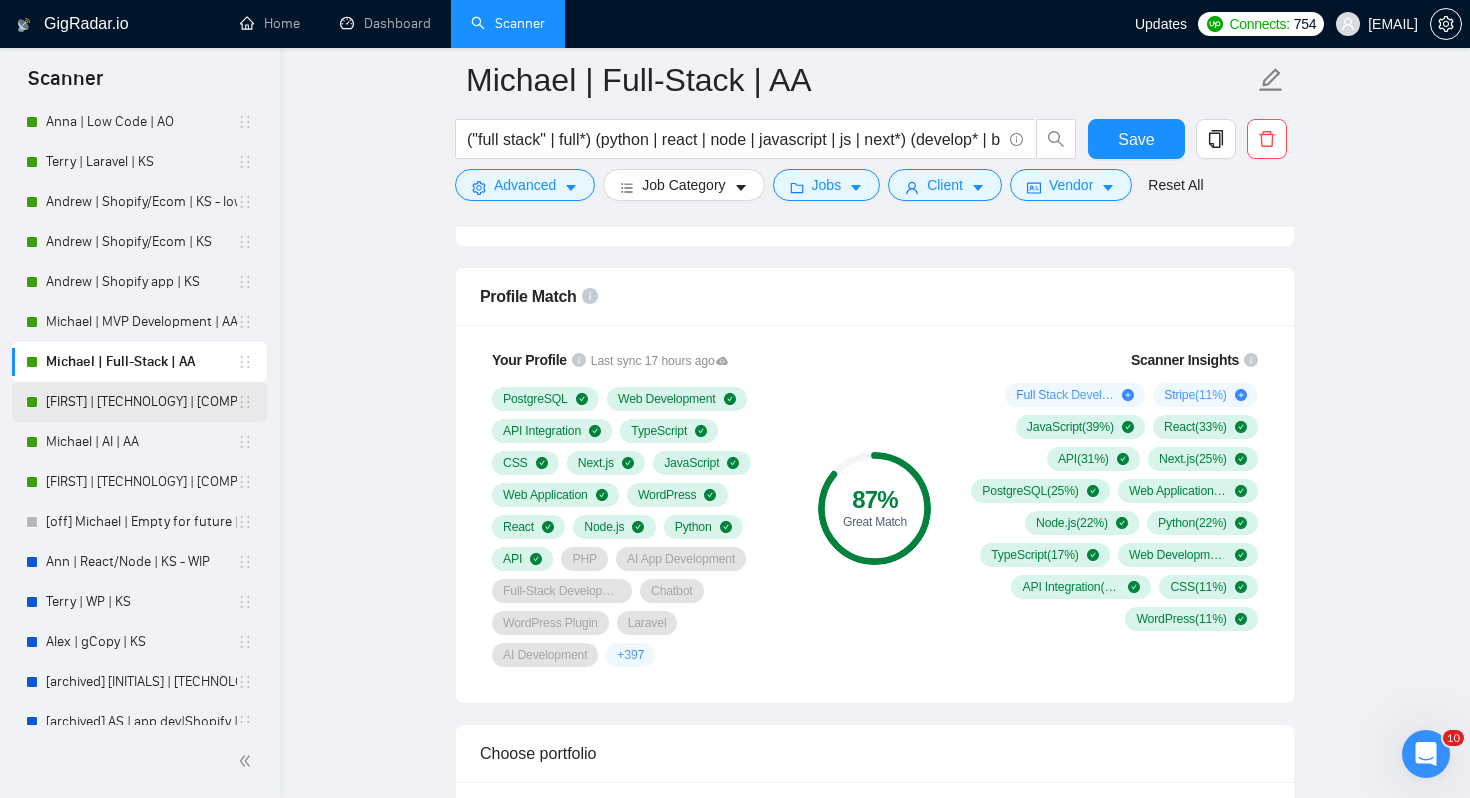 click on "[FIRST] | [TECHNOLOGY] | [COMPANY]" at bounding box center (141, 402) 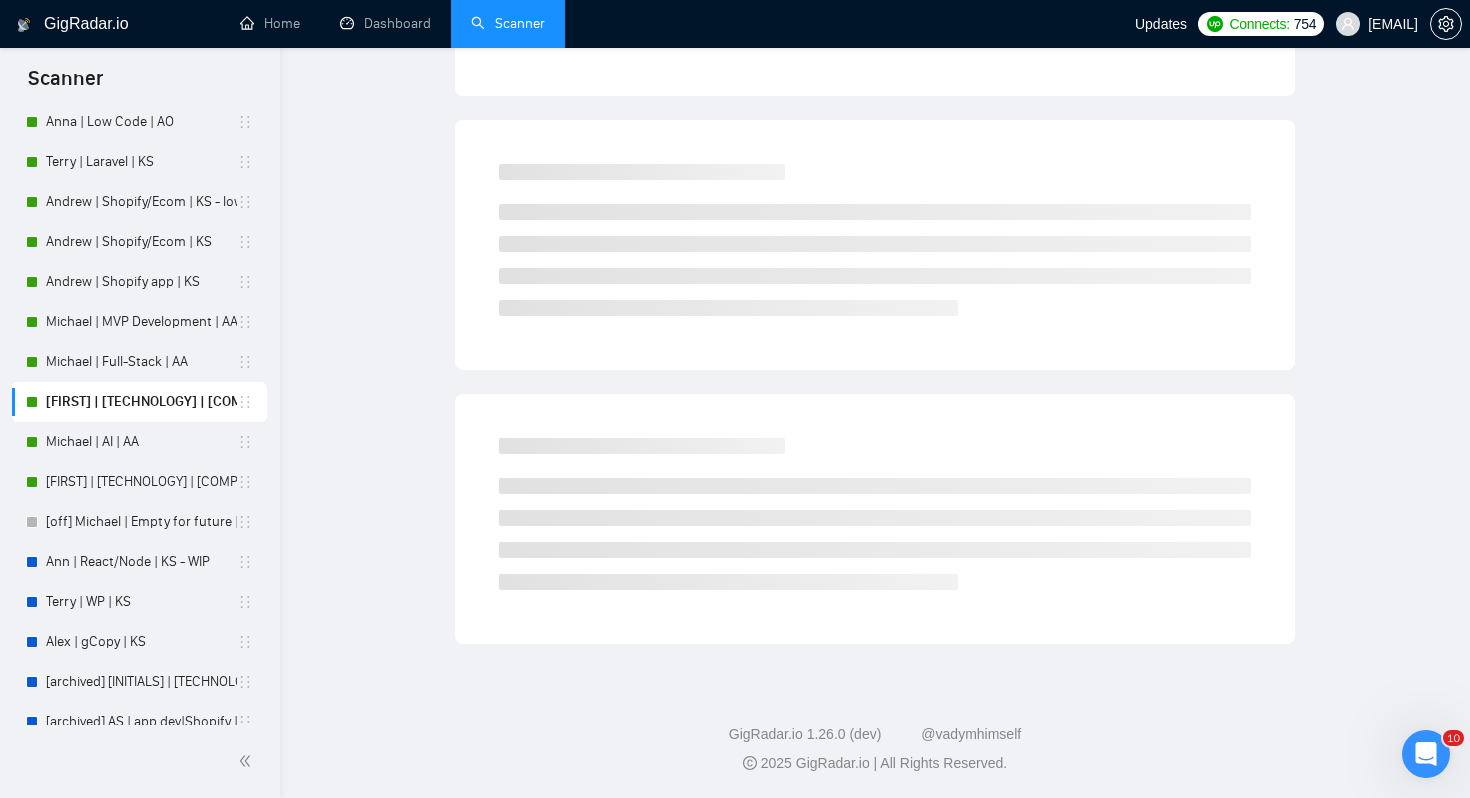 scroll, scrollTop: 0, scrollLeft: 0, axis: both 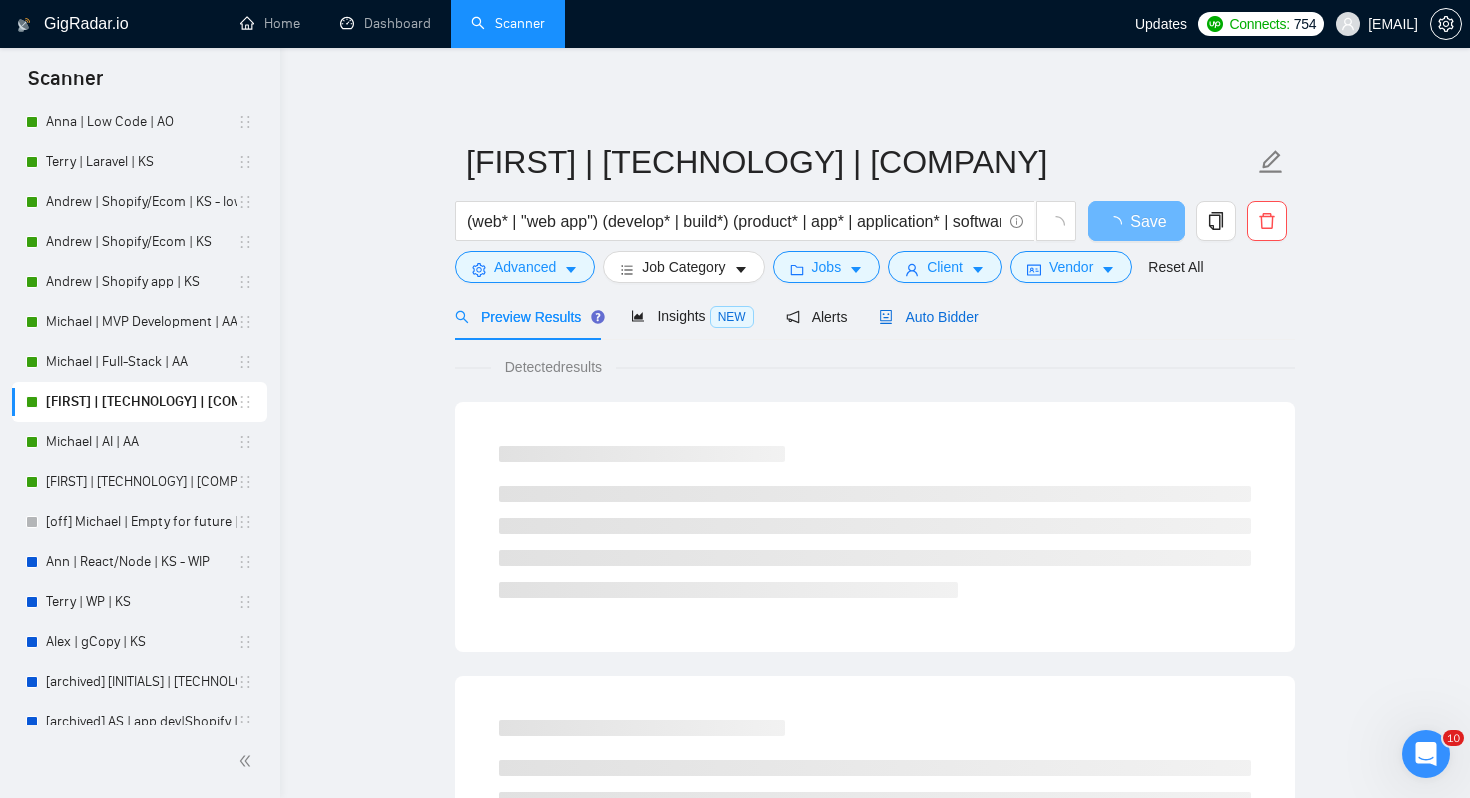 click on "Auto Bidder" at bounding box center [928, 317] 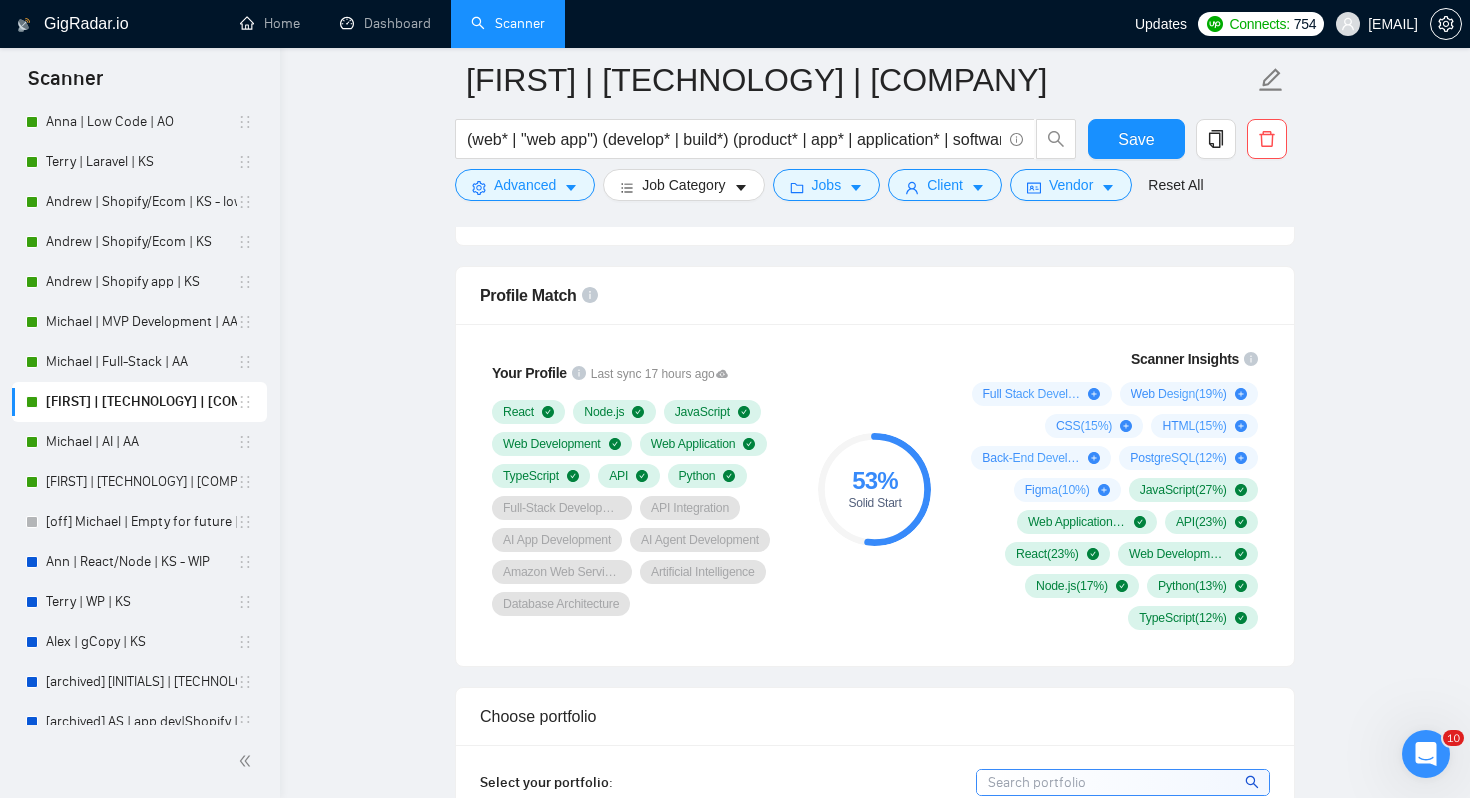 scroll, scrollTop: 1279, scrollLeft: 0, axis: vertical 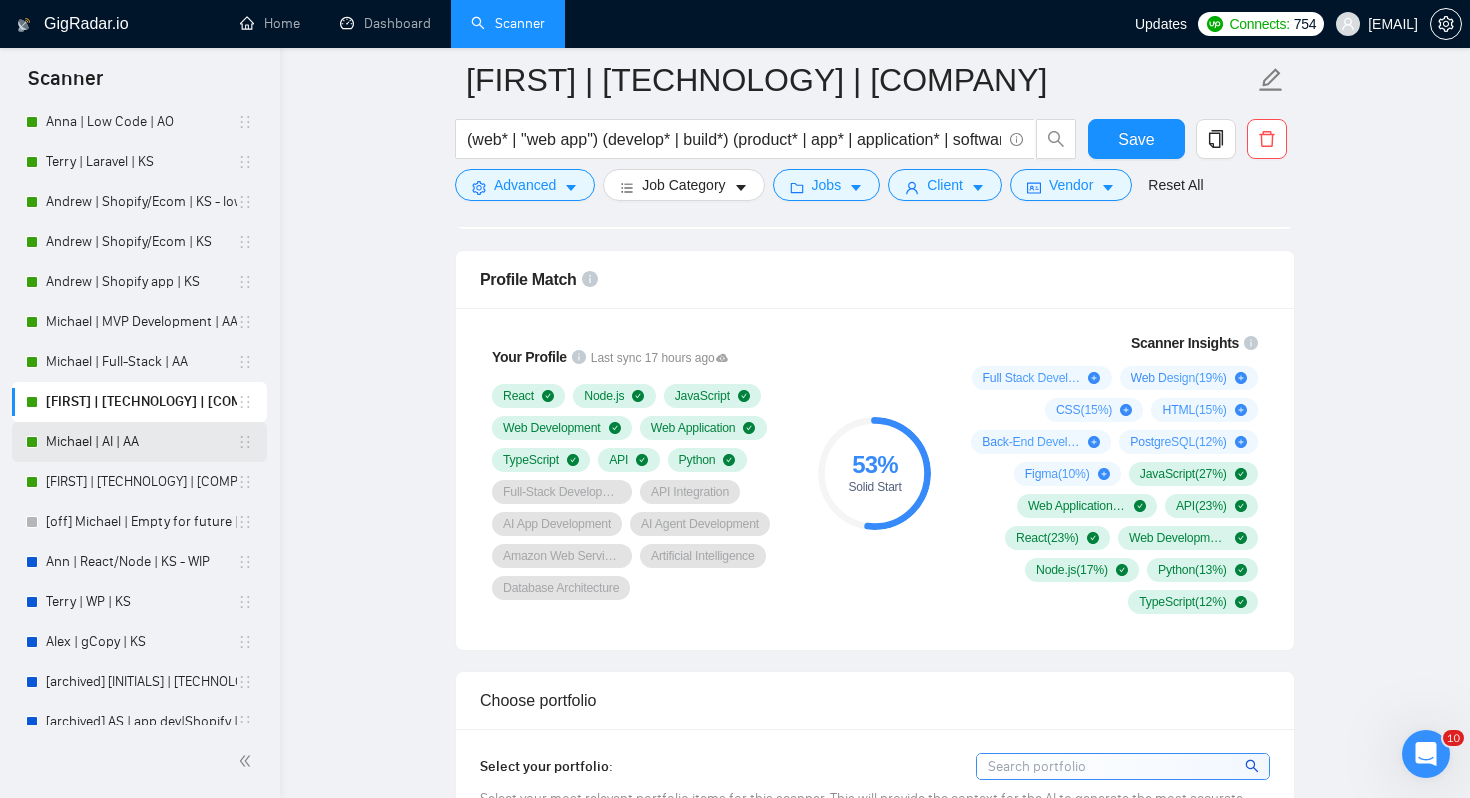 click on "Michael | AI | AA" at bounding box center [141, 442] 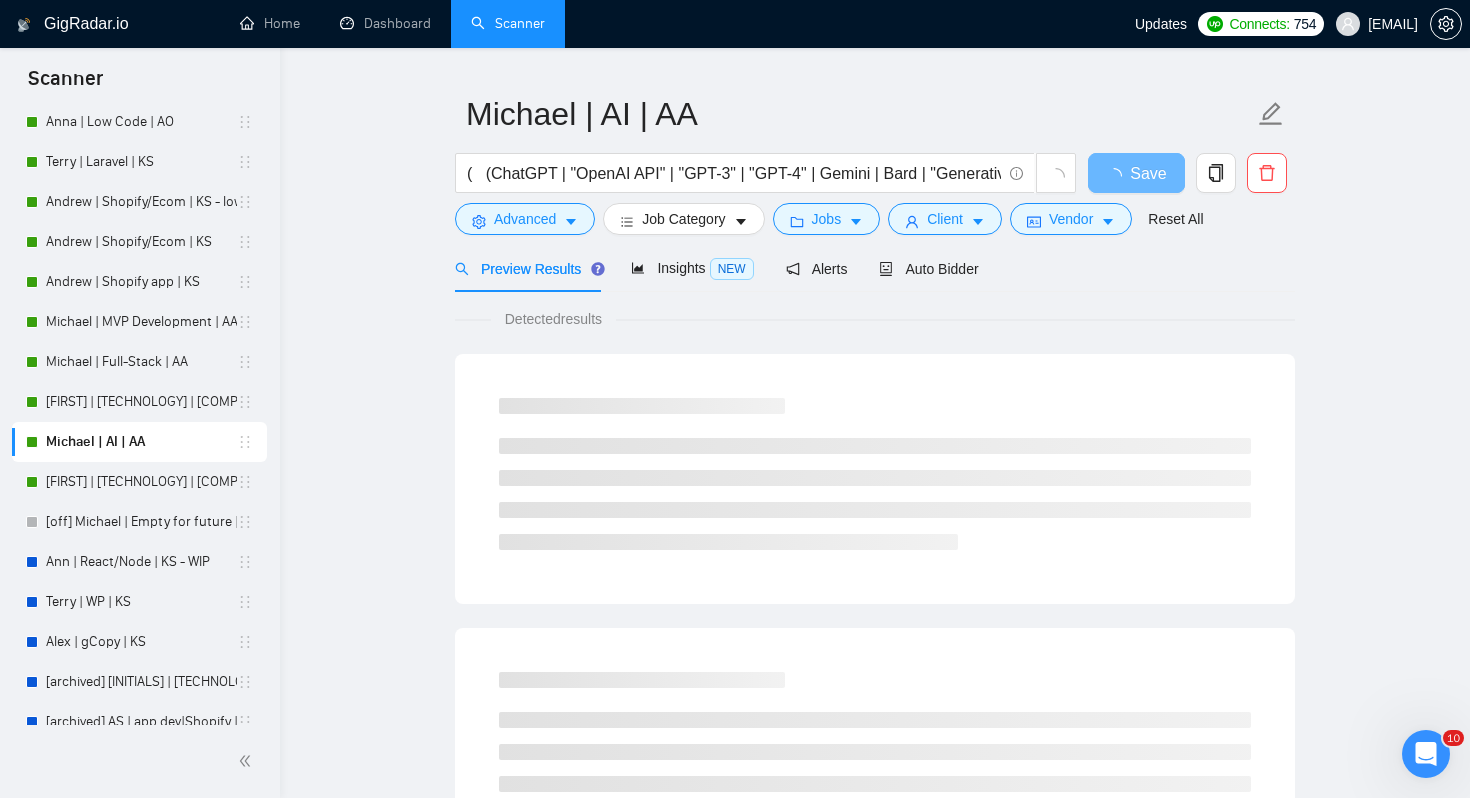 scroll, scrollTop: 53, scrollLeft: 0, axis: vertical 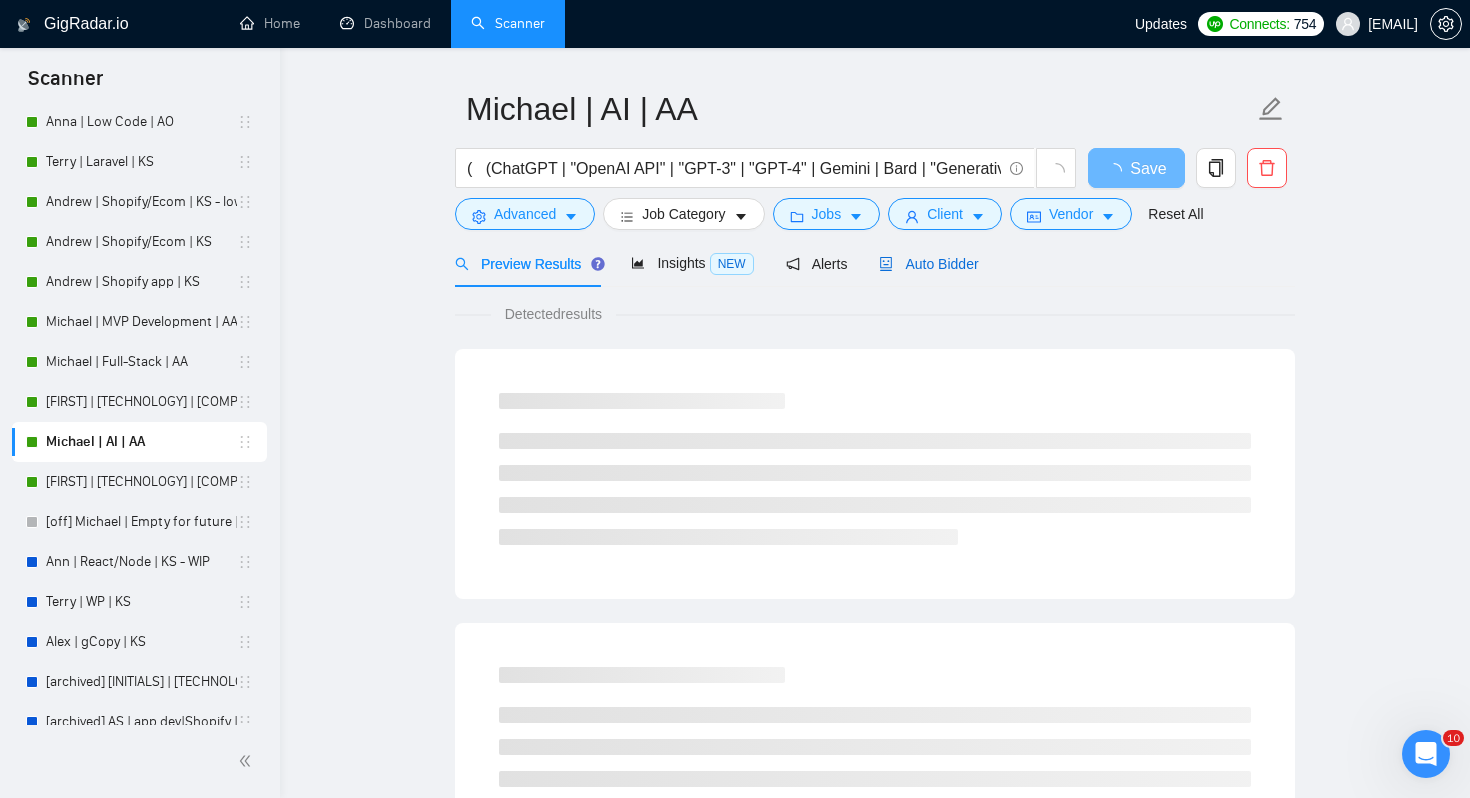 click on "Auto Bidder" at bounding box center [928, 264] 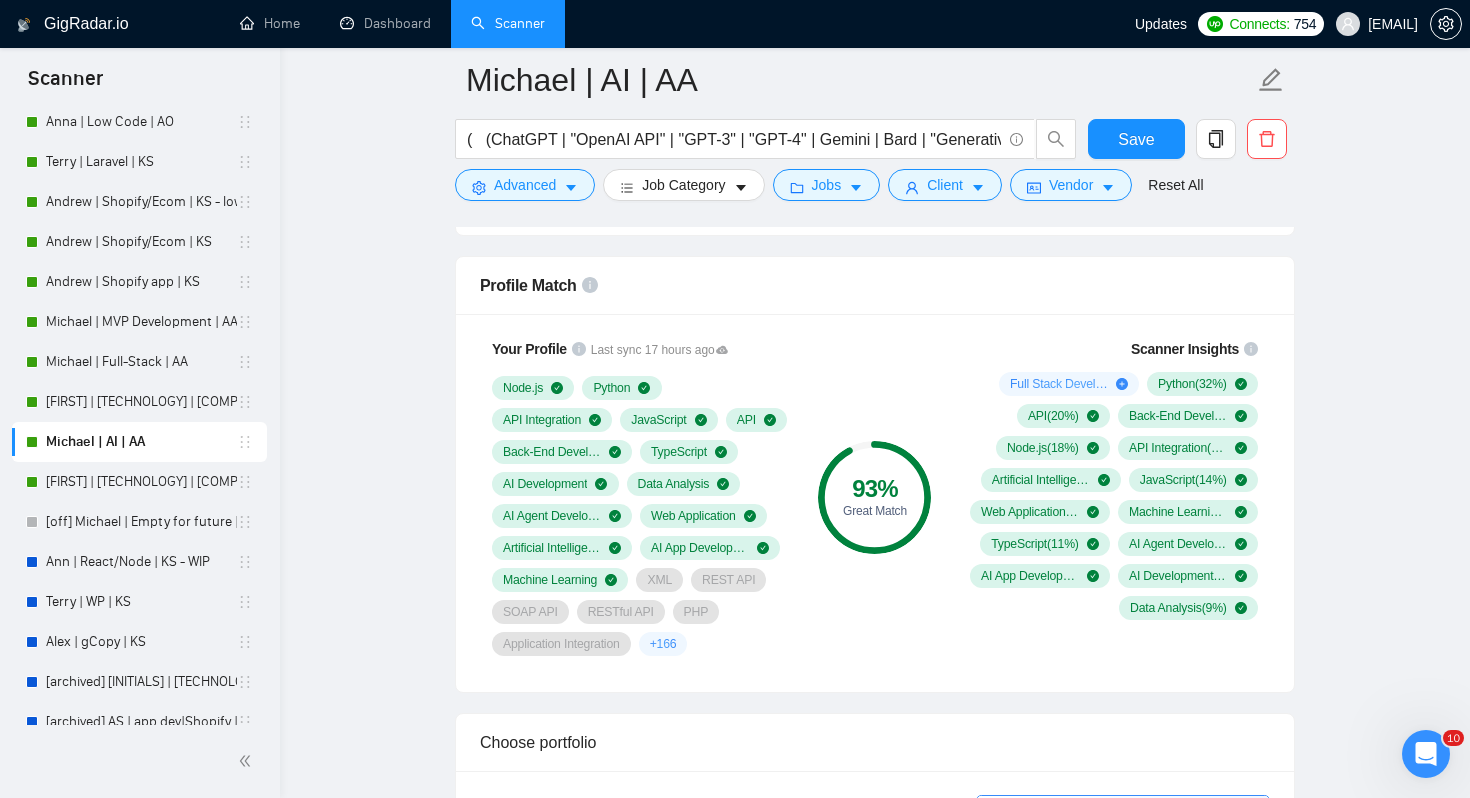 scroll, scrollTop: 1291, scrollLeft: 0, axis: vertical 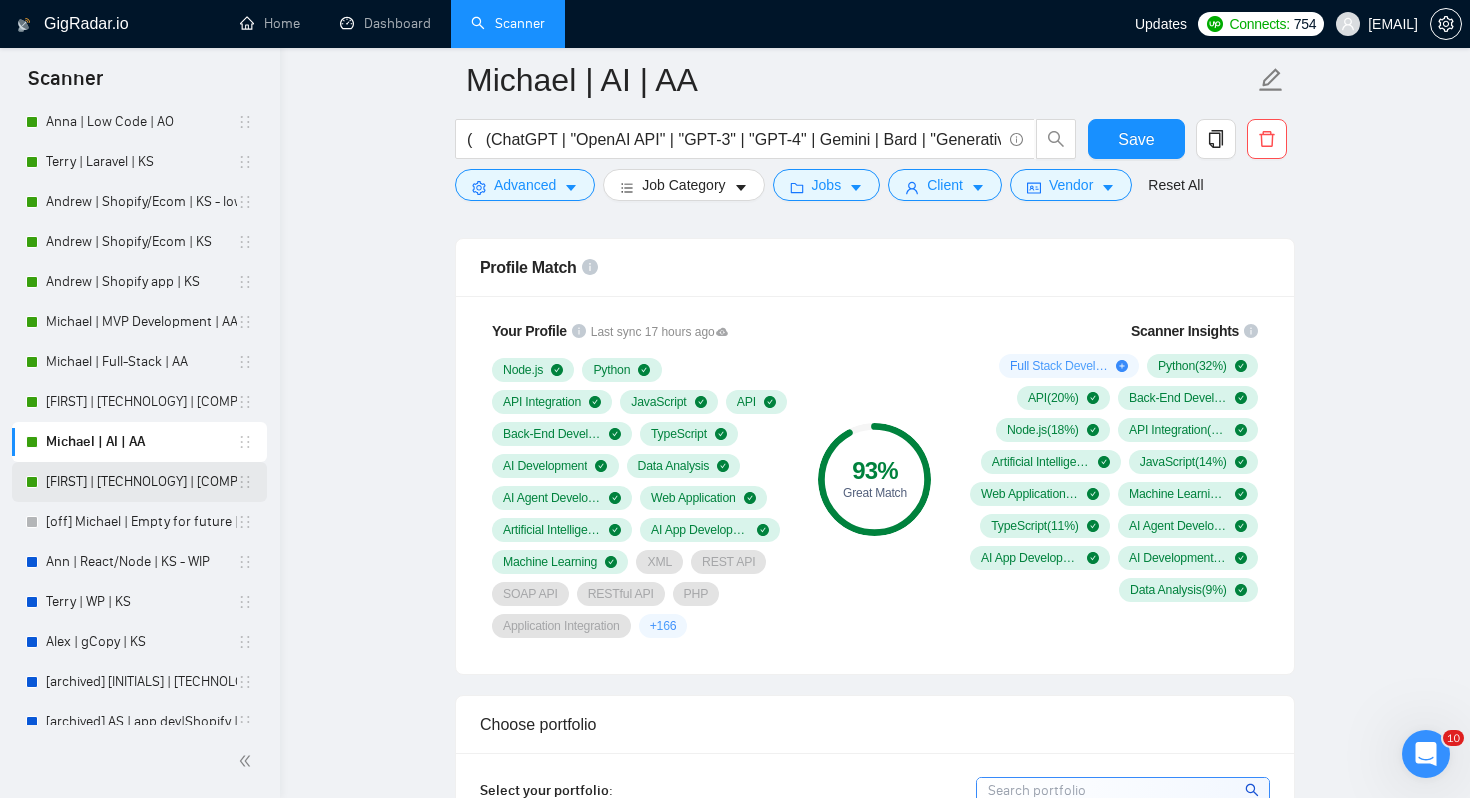 click on "[FIRST] | [TECHNOLOGY] | [COMPANY]" at bounding box center (141, 482) 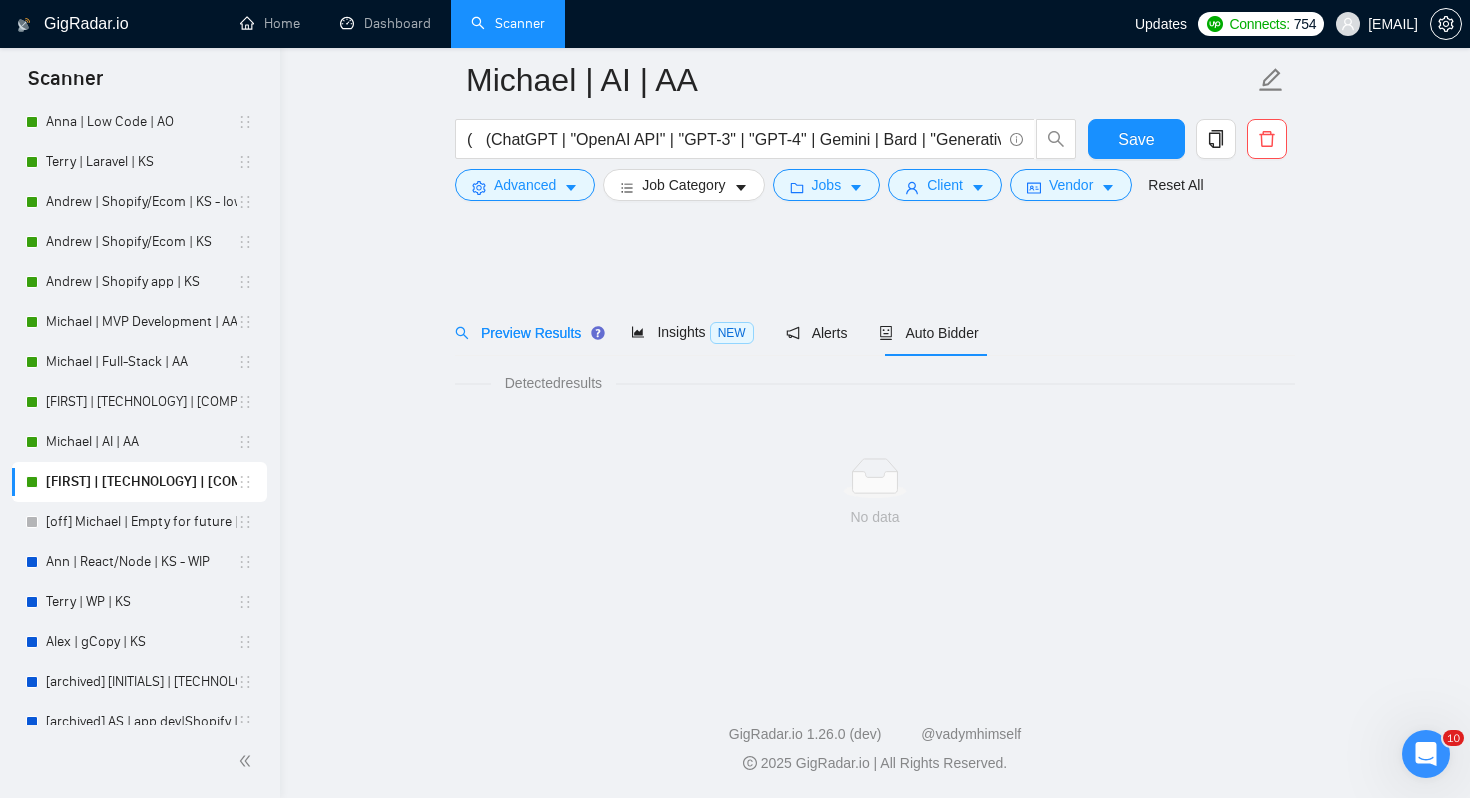 scroll, scrollTop: 0, scrollLeft: 0, axis: both 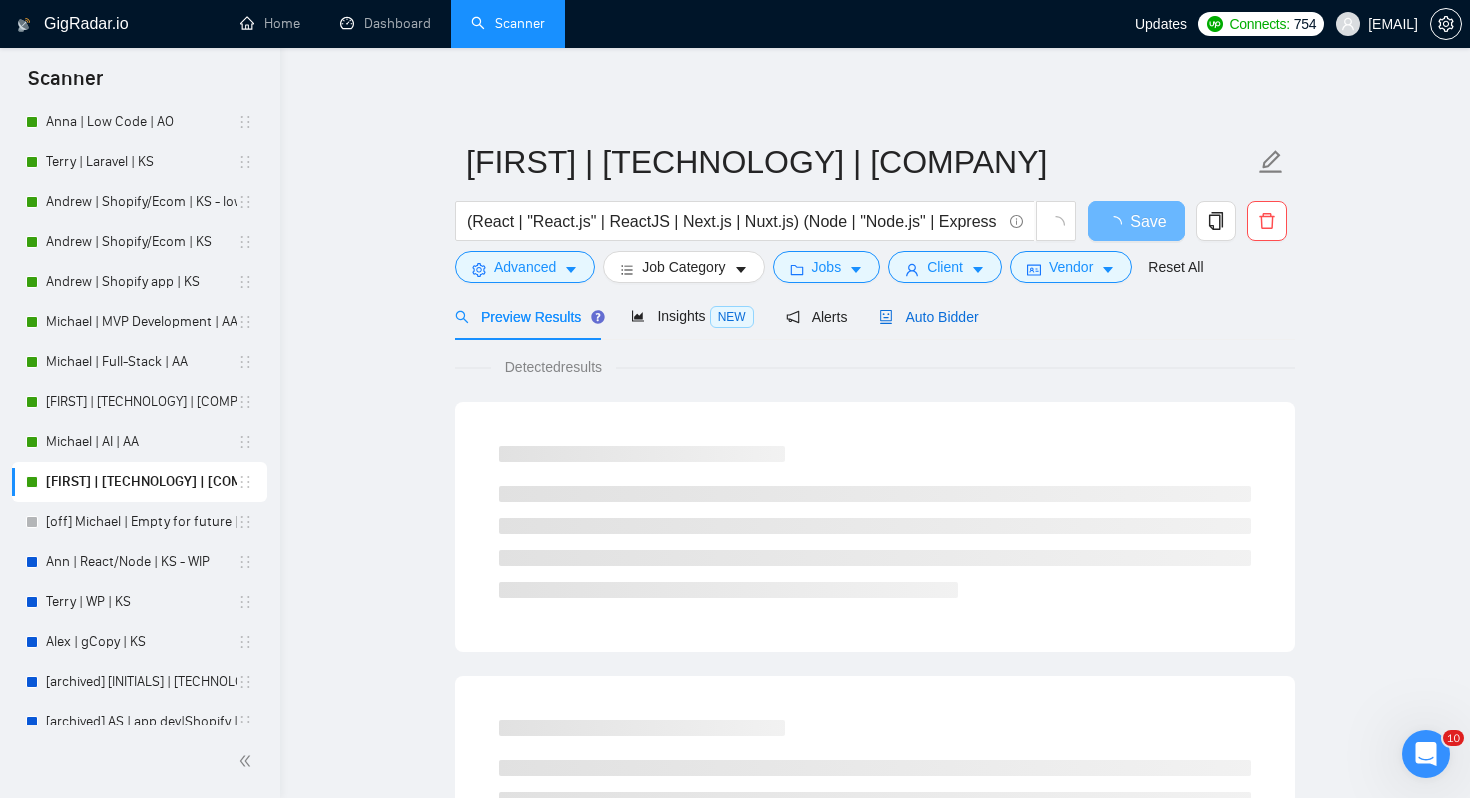 click on "Auto Bidder" at bounding box center (928, 317) 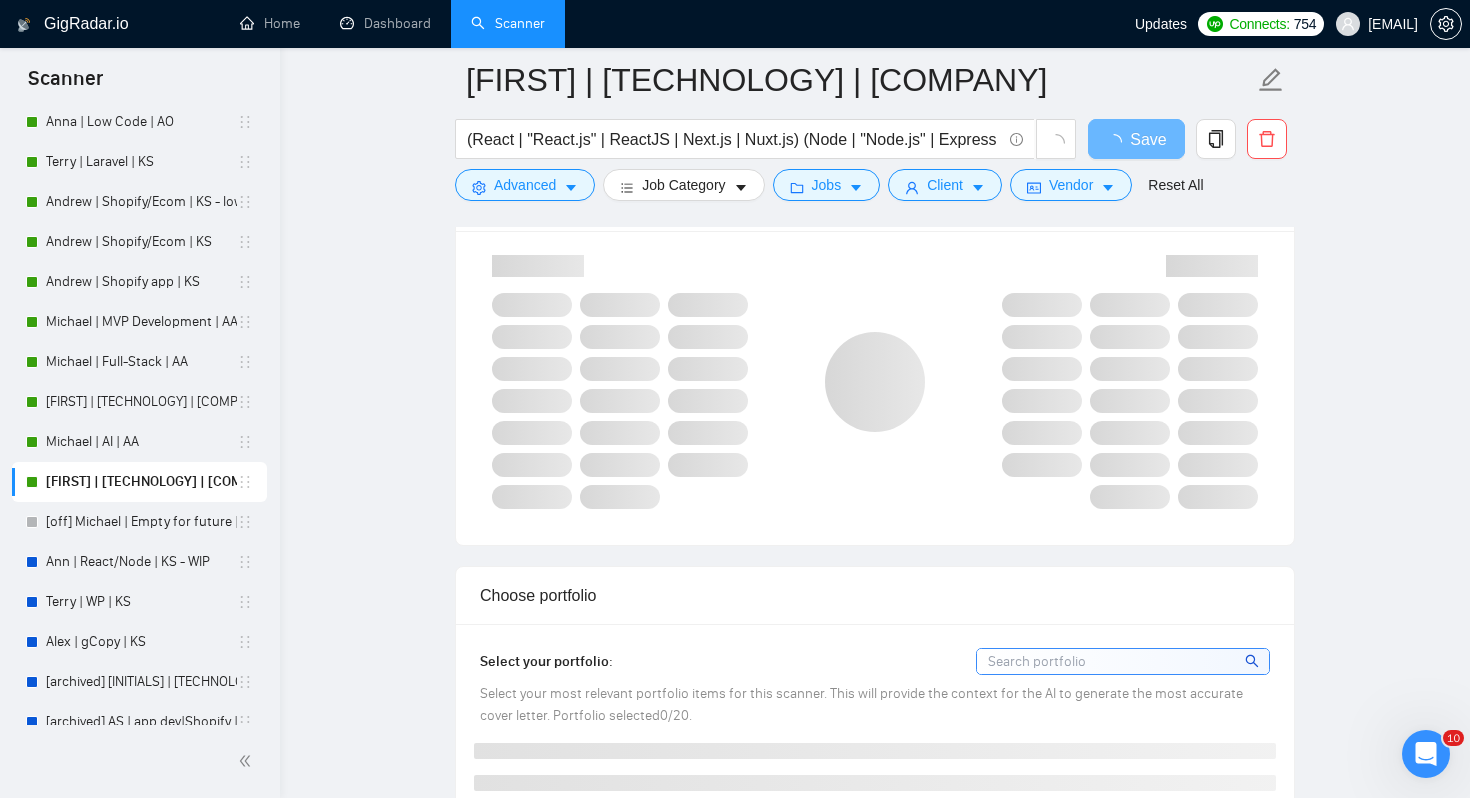 type 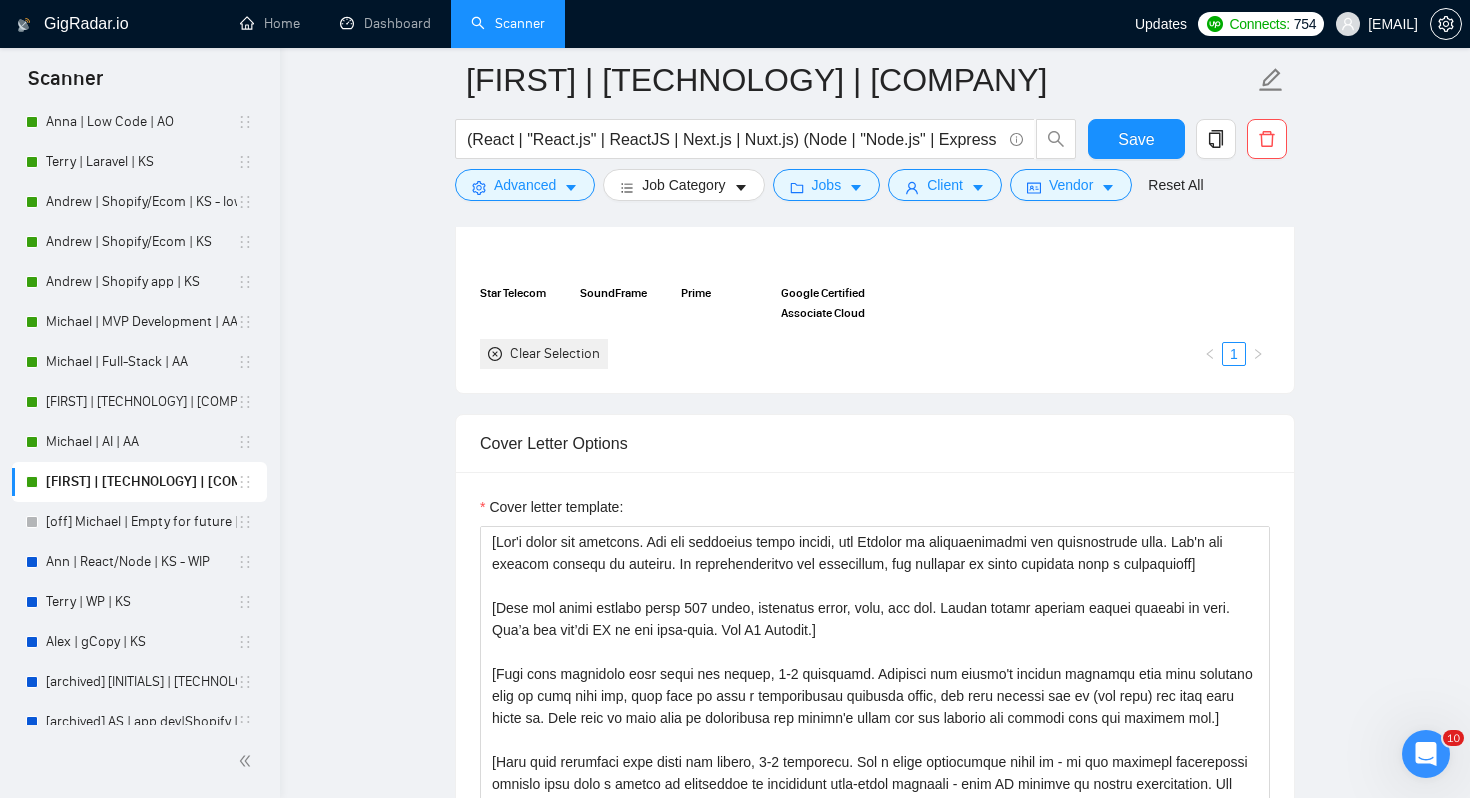 scroll, scrollTop: 2342, scrollLeft: 0, axis: vertical 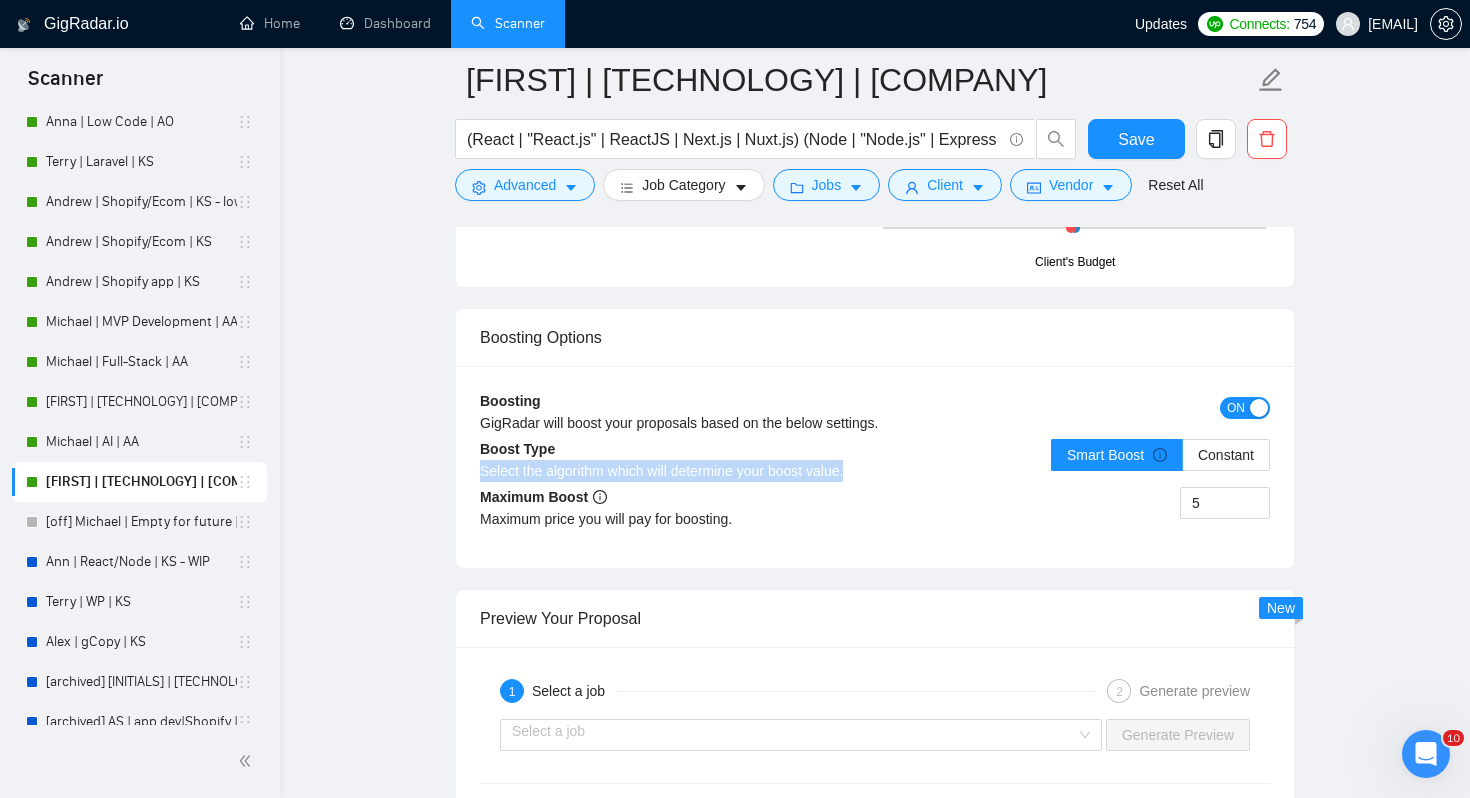 drag, startPoint x: 866, startPoint y: 472, endPoint x: 479, endPoint y: 478, distance: 387.0465 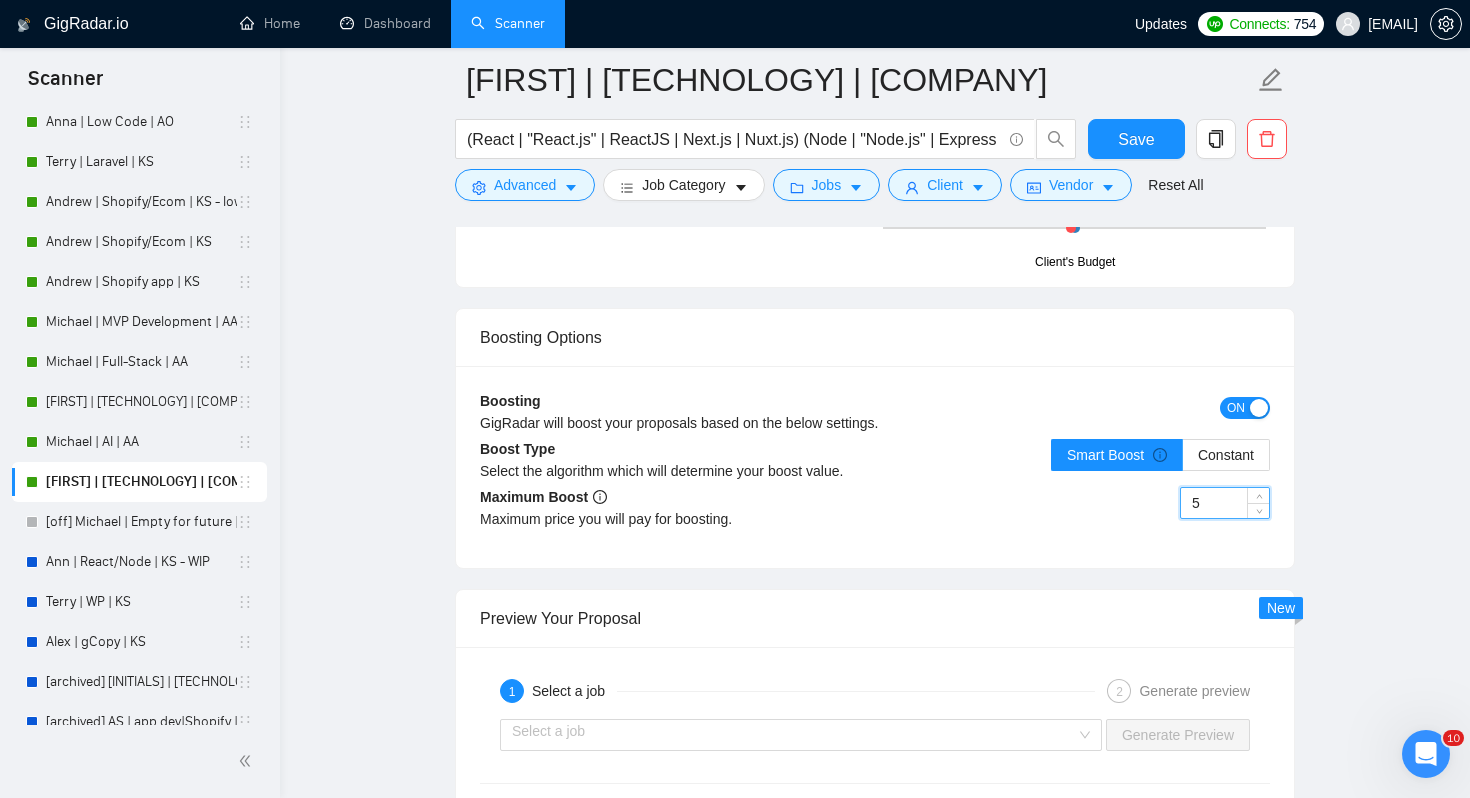 drag, startPoint x: 1214, startPoint y: 513, endPoint x: 1147, endPoint y: 512, distance: 67.00746 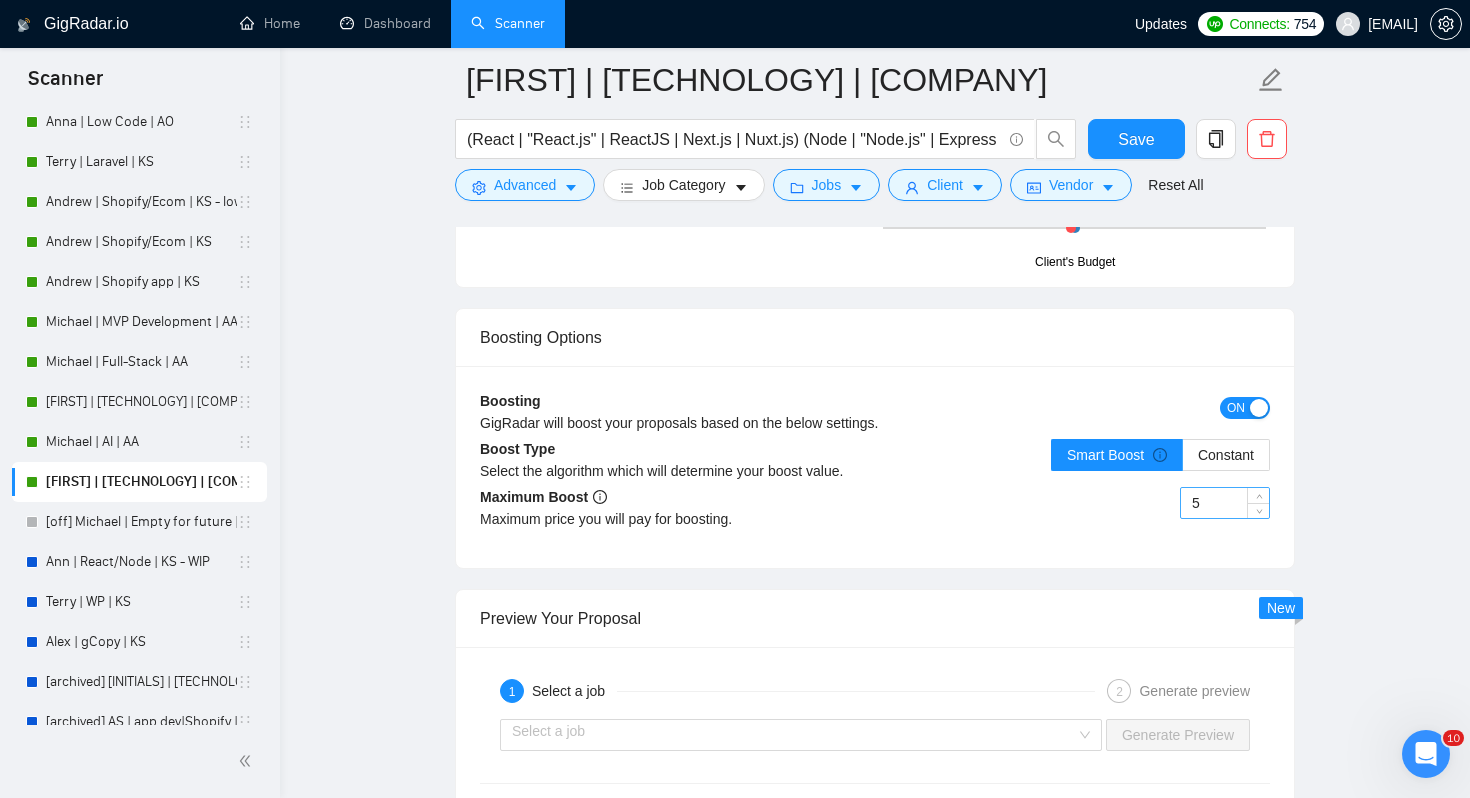 click on "5" at bounding box center [1225, 503] 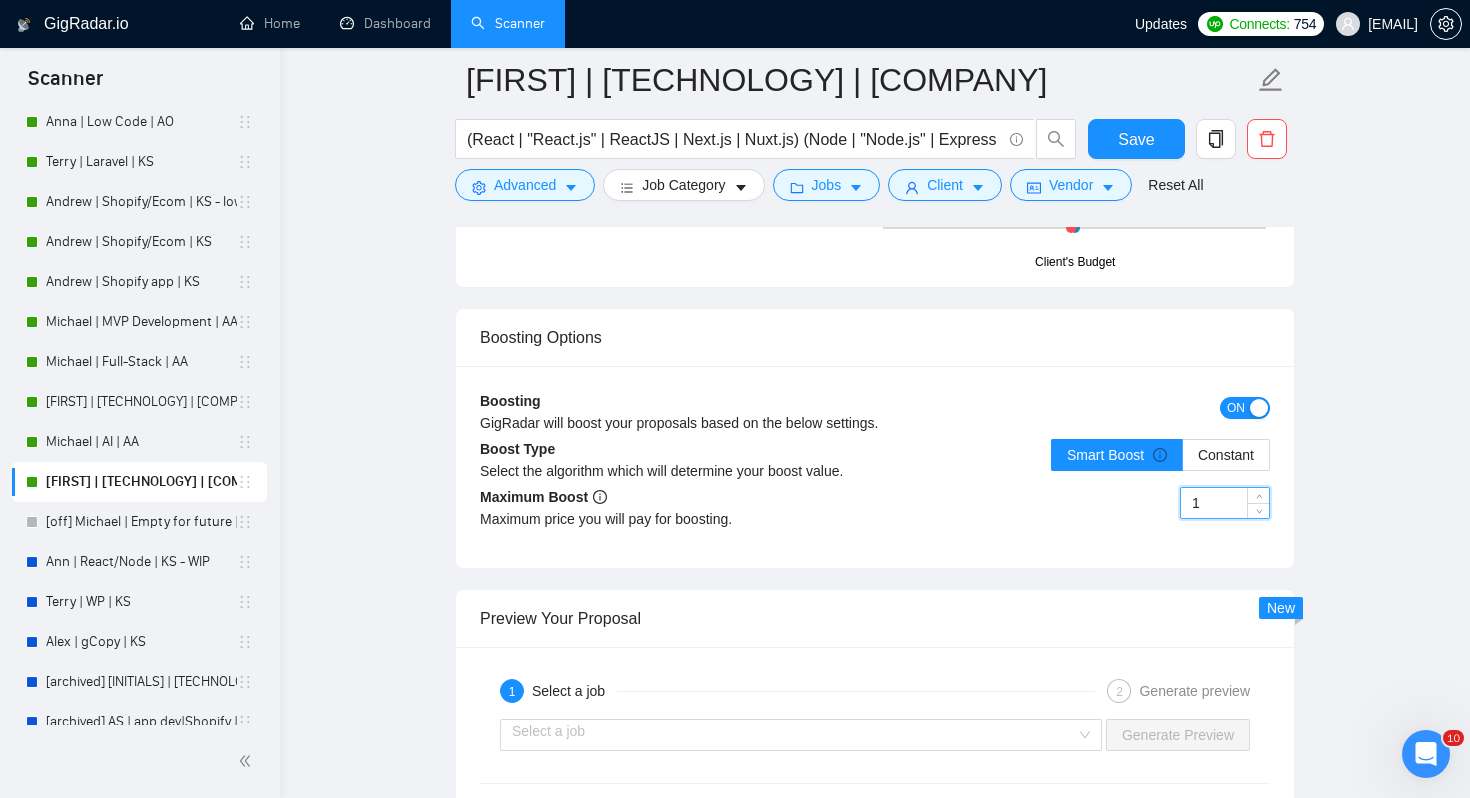 click on "1" at bounding box center [1072, 515] 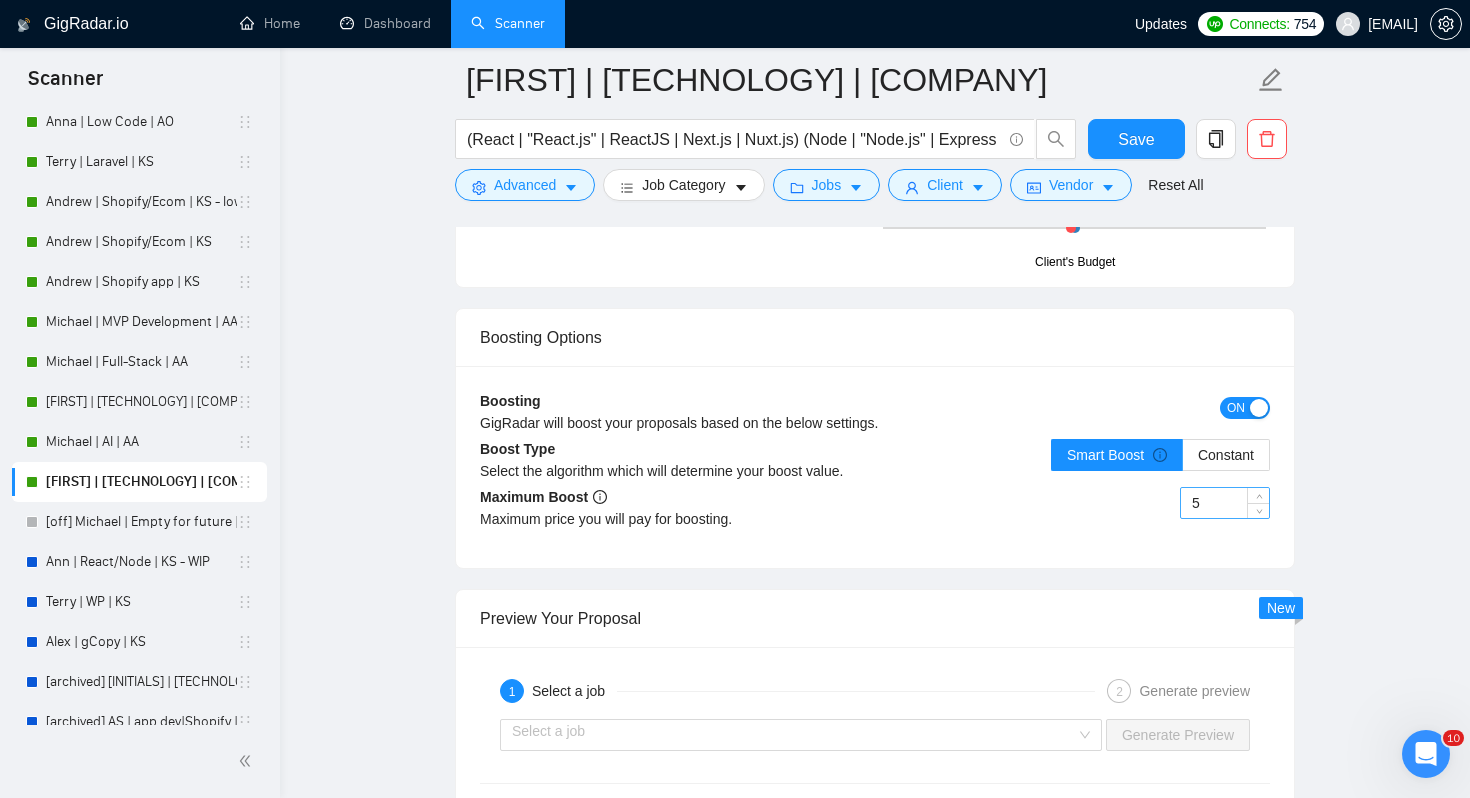 click on "5" at bounding box center (1225, 503) 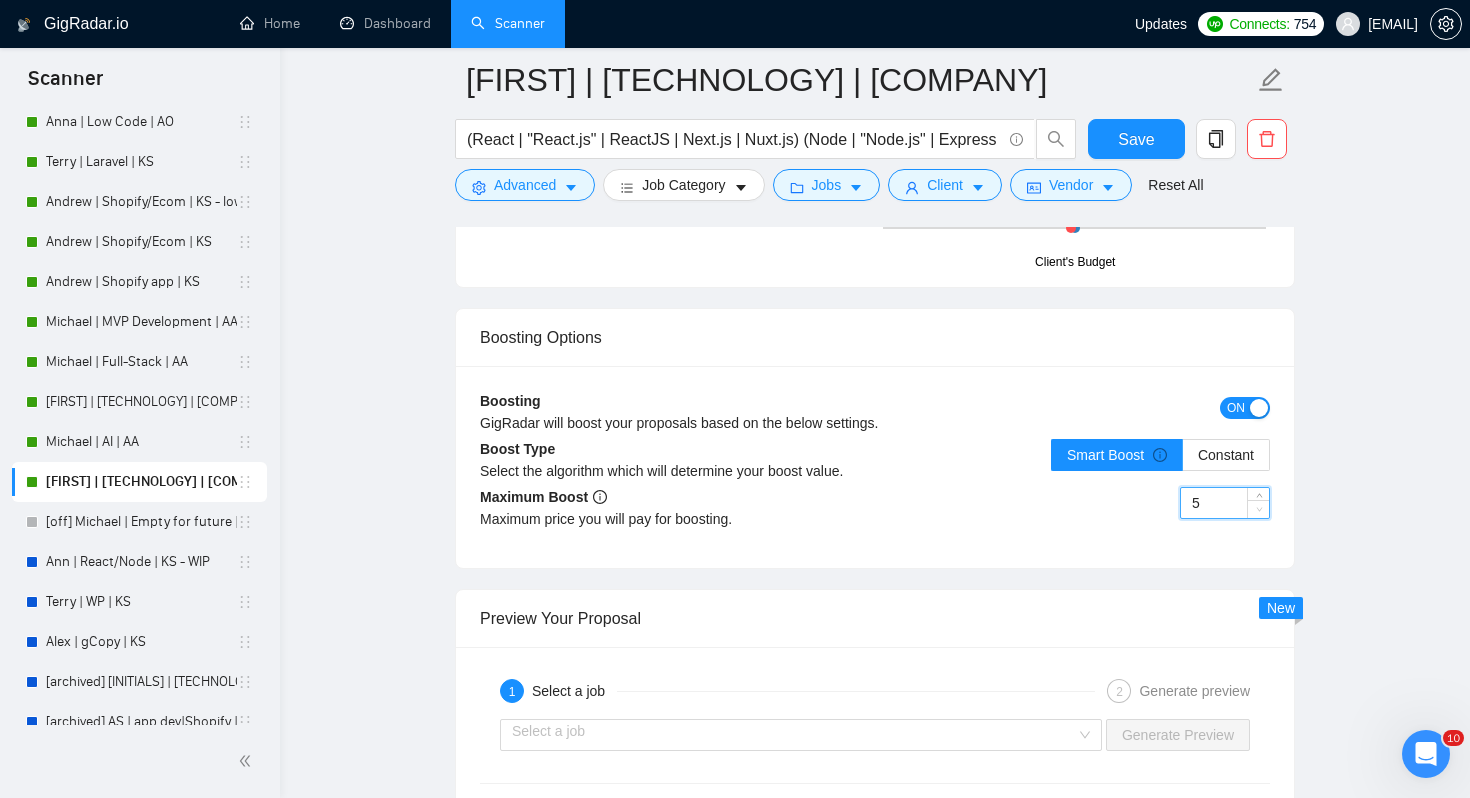 click at bounding box center [1259, 510] 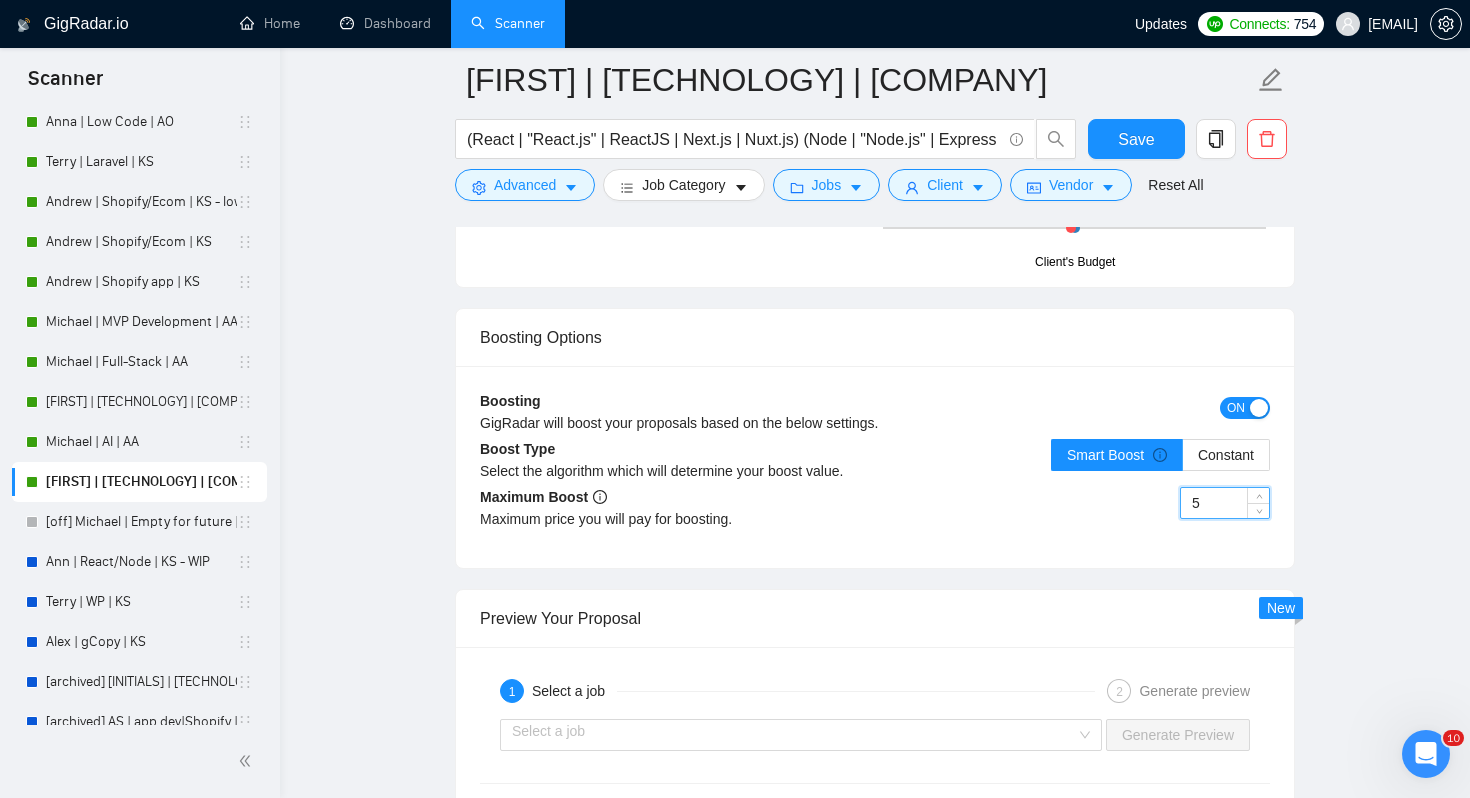 click on "5" at bounding box center (1072, 515) 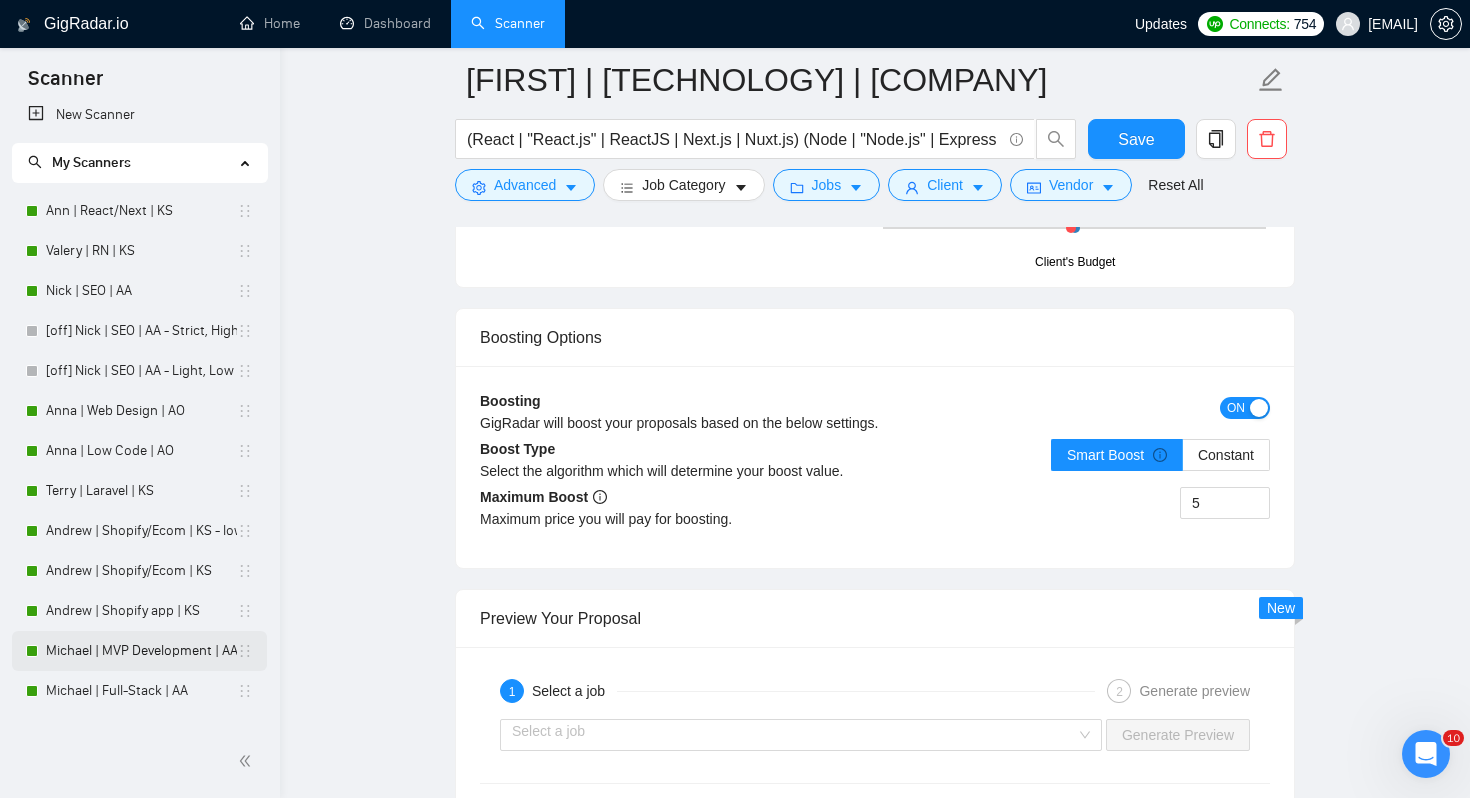 scroll, scrollTop: 0, scrollLeft: 0, axis: both 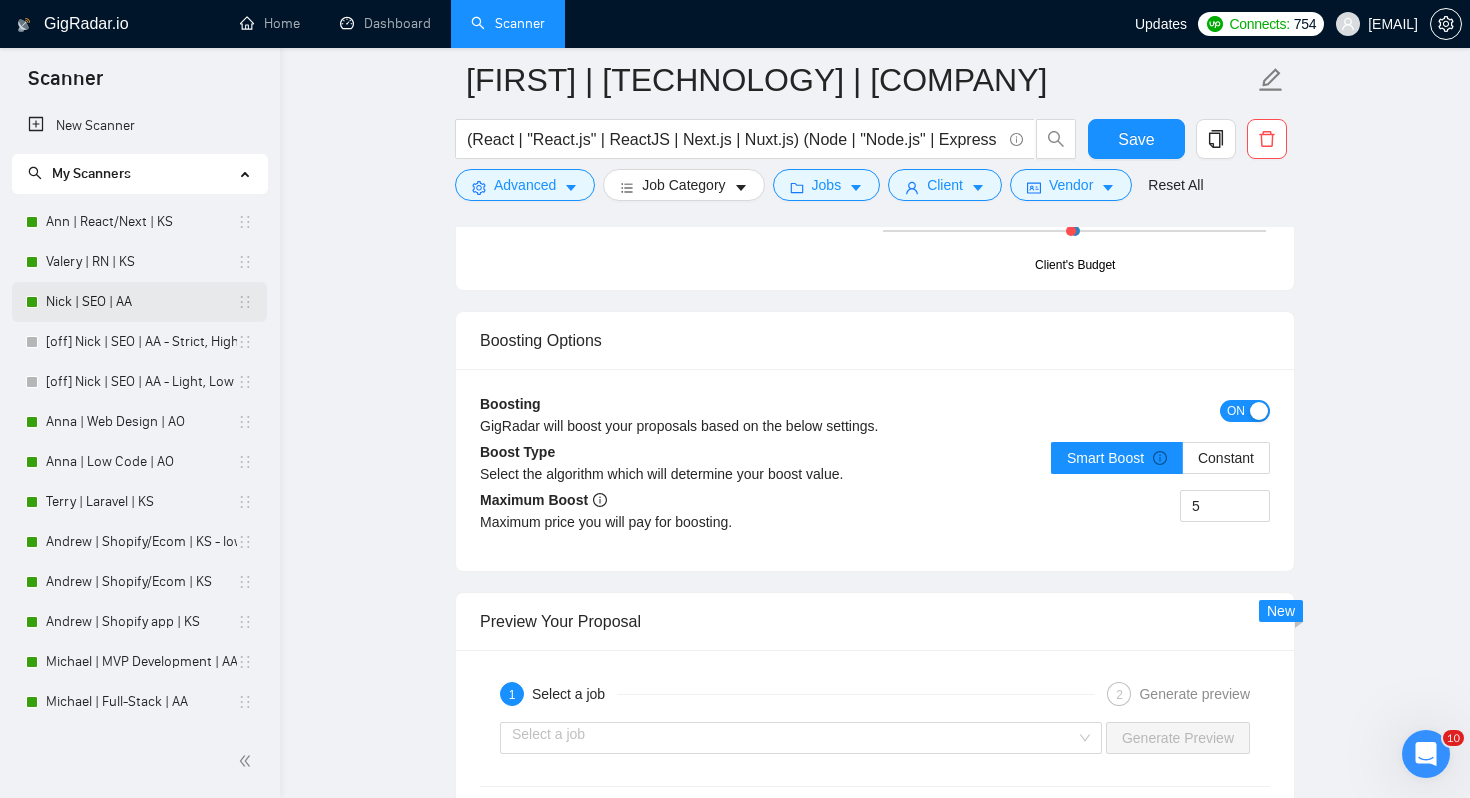 click on "Nick | SEO | AA" at bounding box center (141, 302) 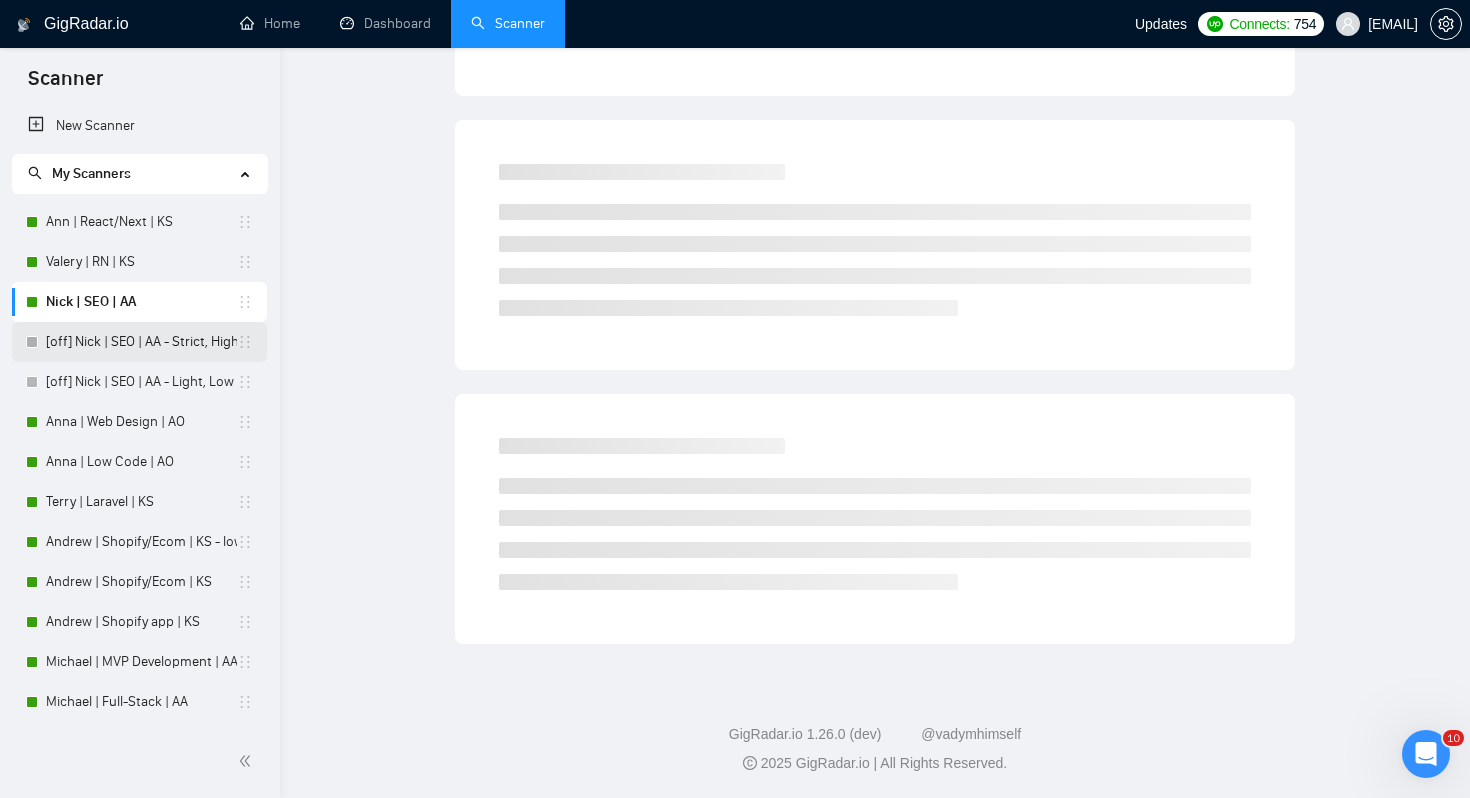 scroll, scrollTop: 0, scrollLeft: 0, axis: both 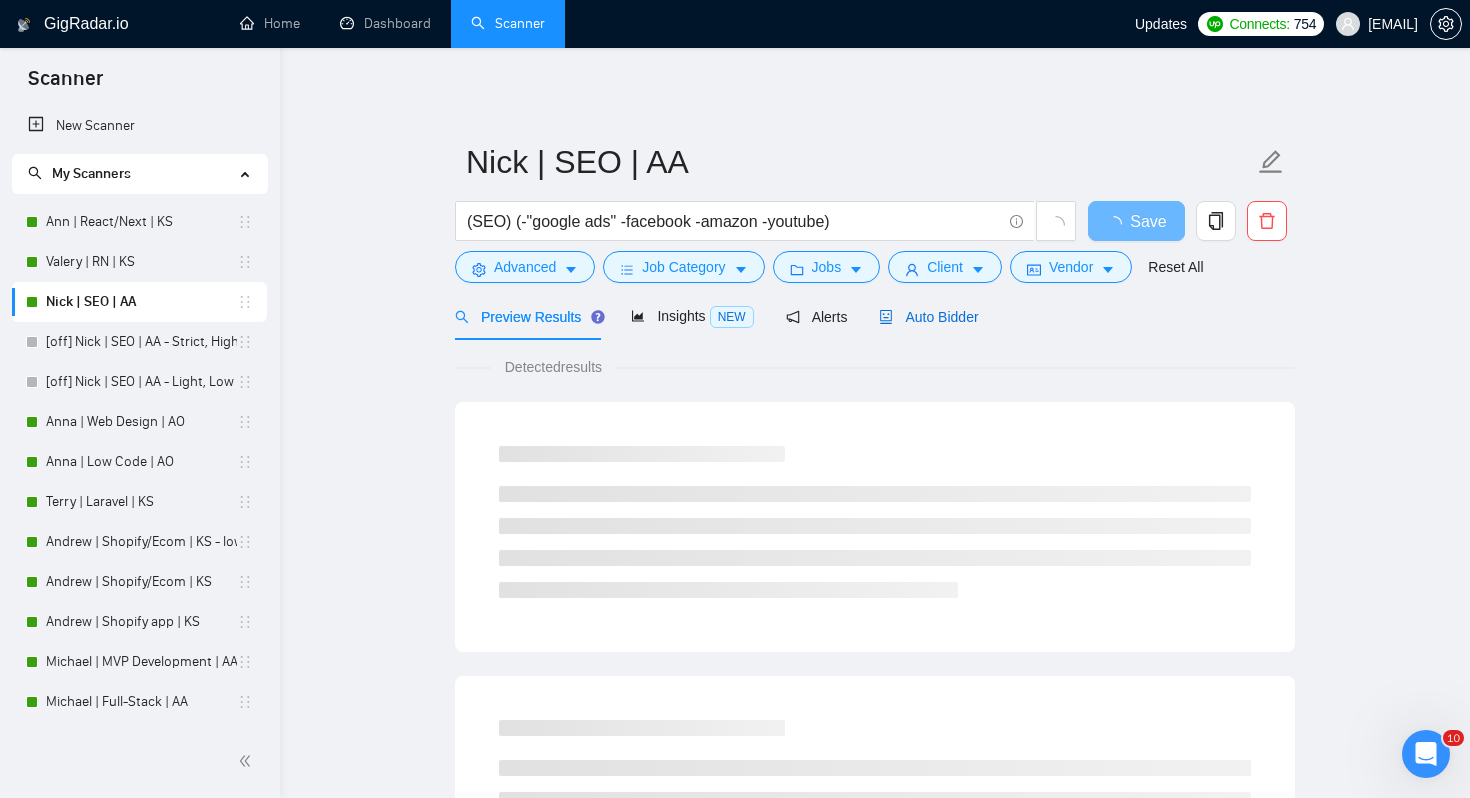 click on "Auto Bidder" at bounding box center (928, 317) 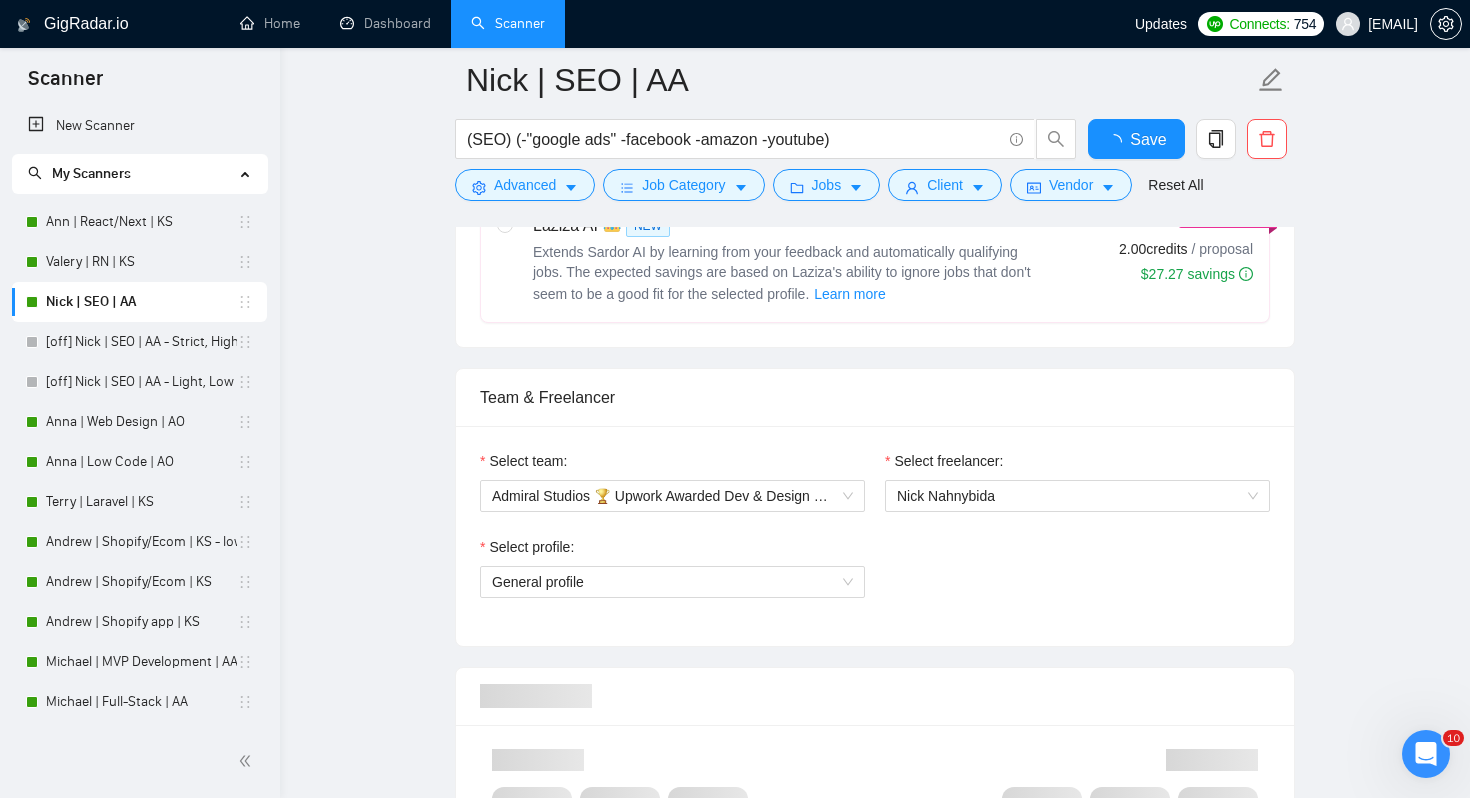 type 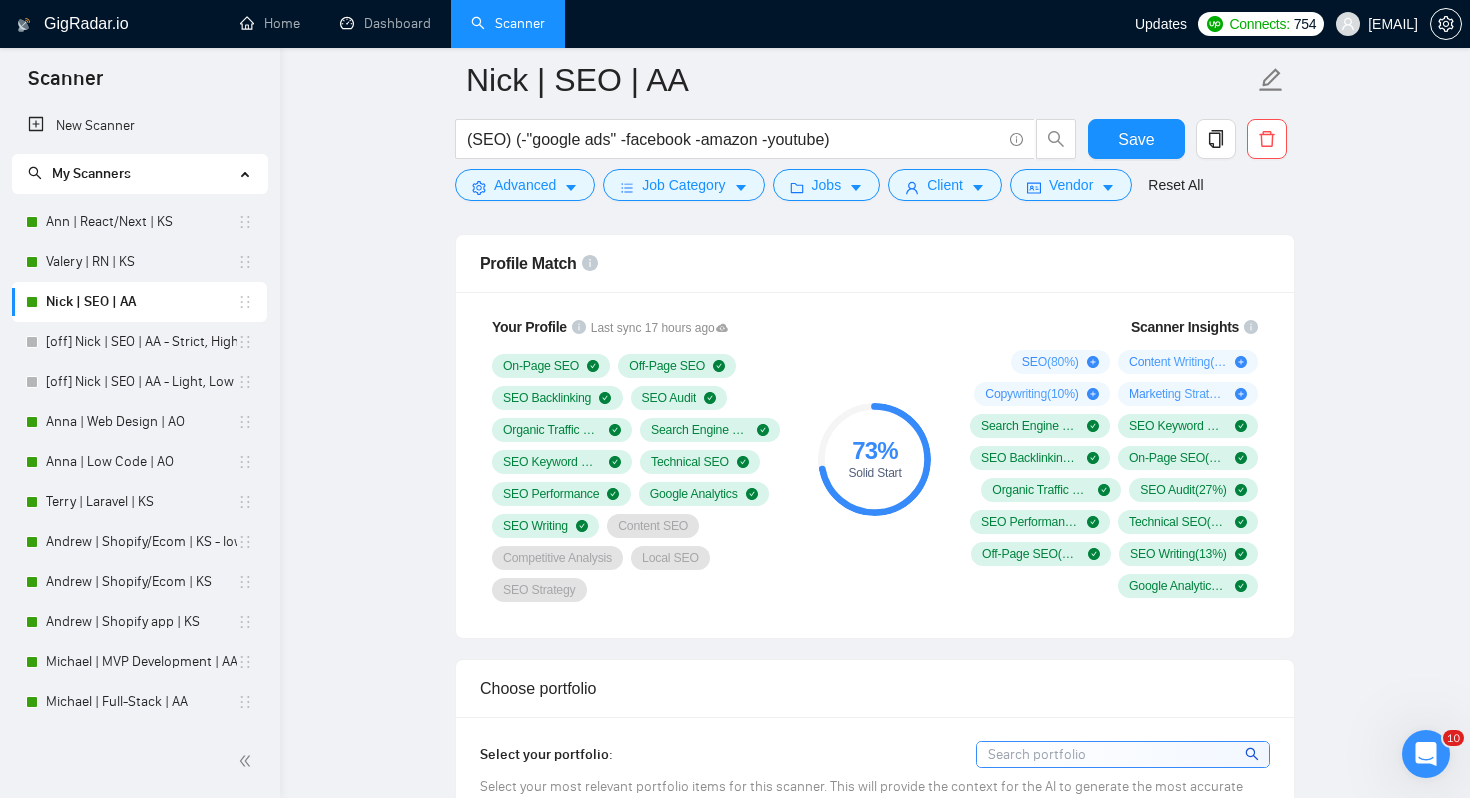 scroll, scrollTop: 1288, scrollLeft: 0, axis: vertical 